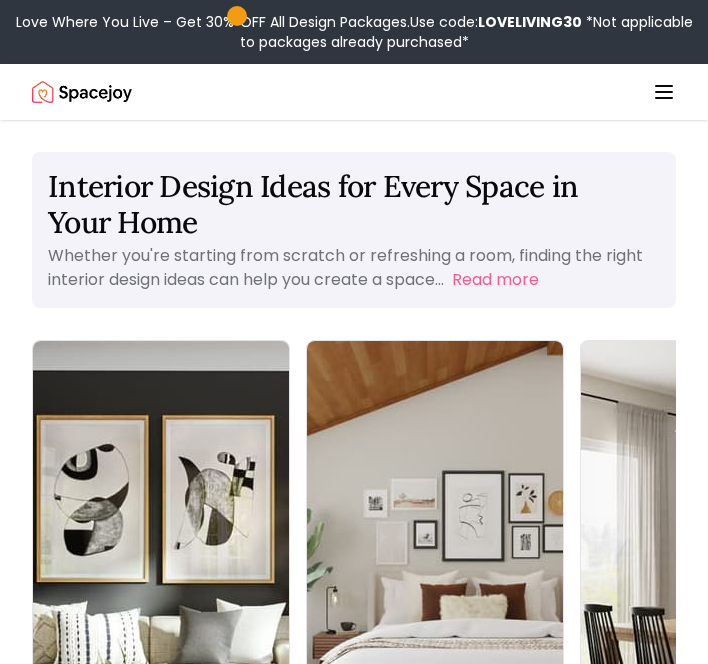 scroll, scrollTop: 0, scrollLeft: 0, axis: both 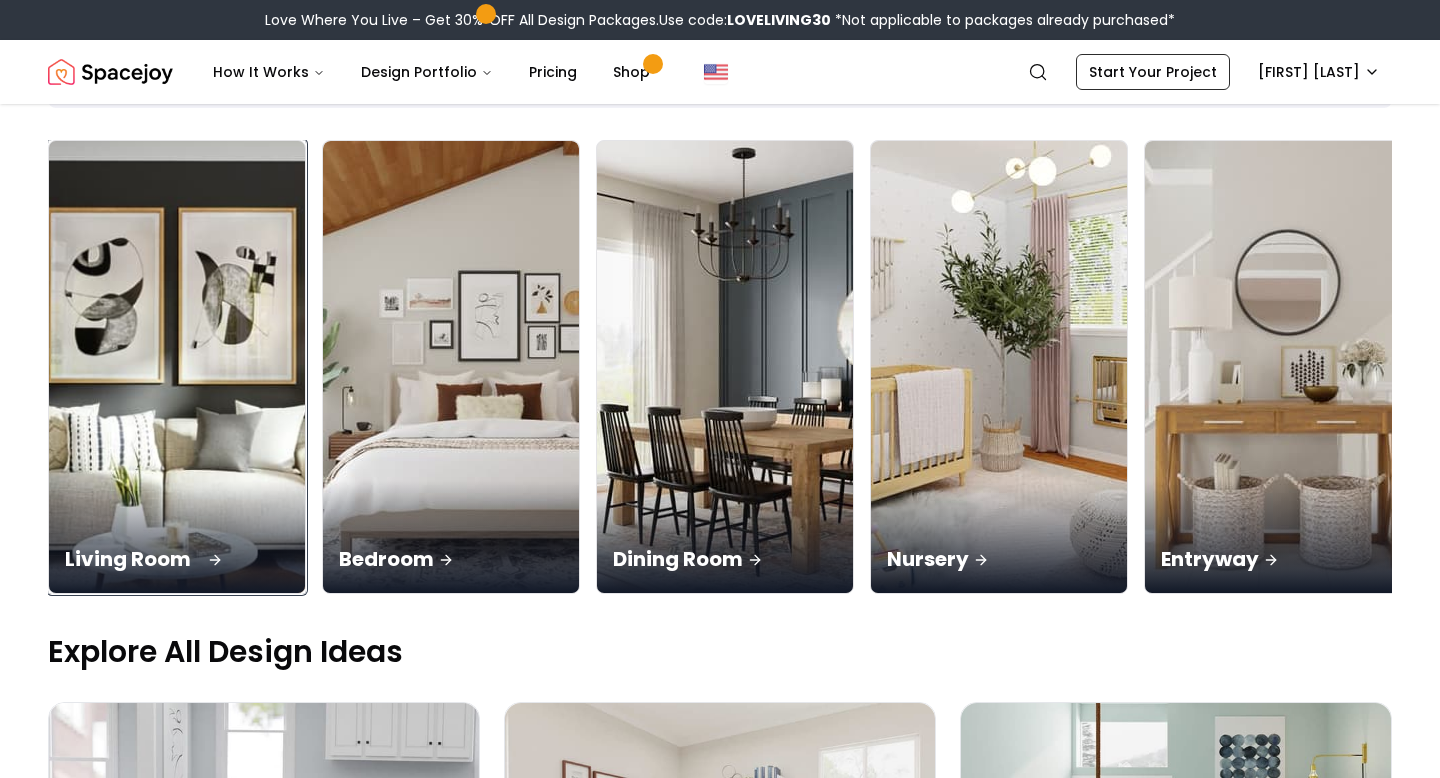 click at bounding box center (177, 367) 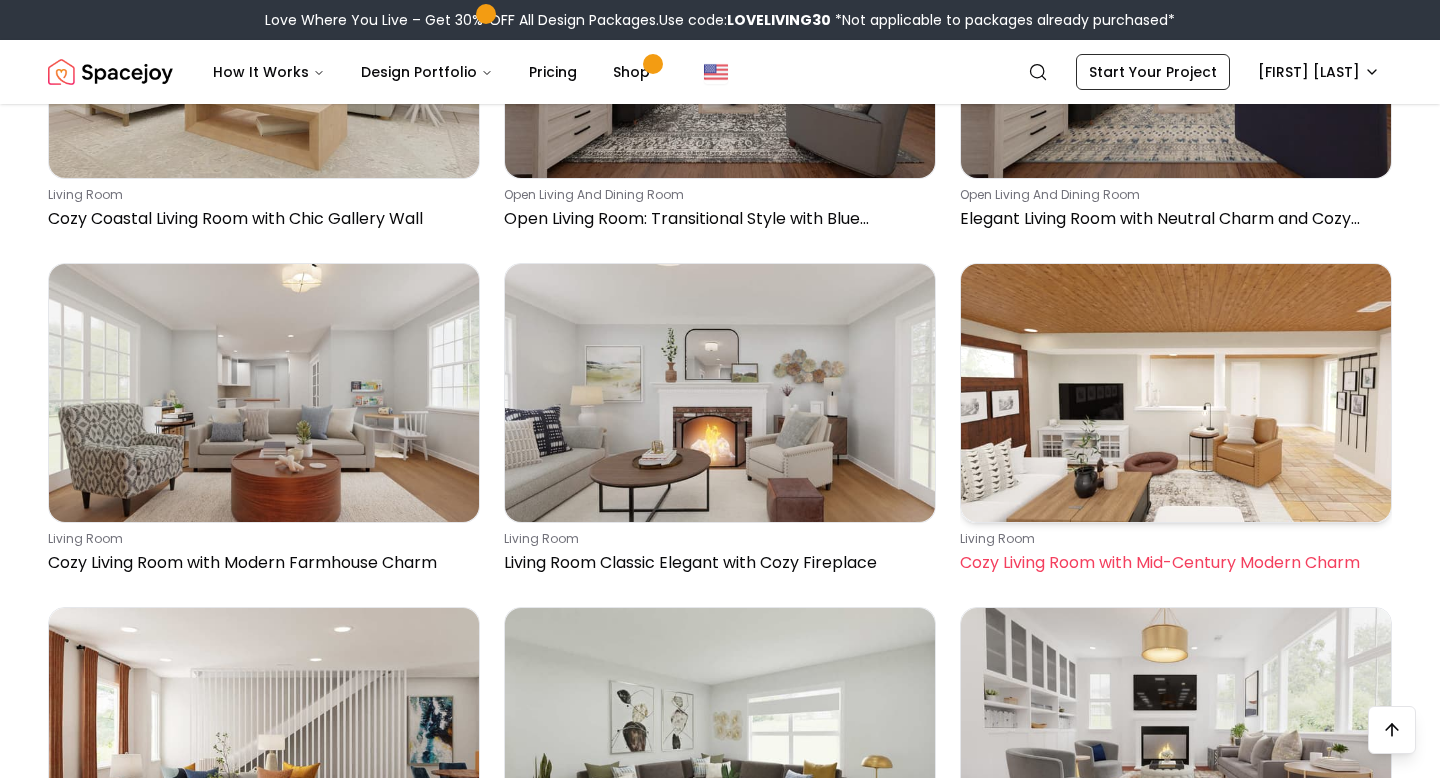 scroll, scrollTop: 1050, scrollLeft: 0, axis: vertical 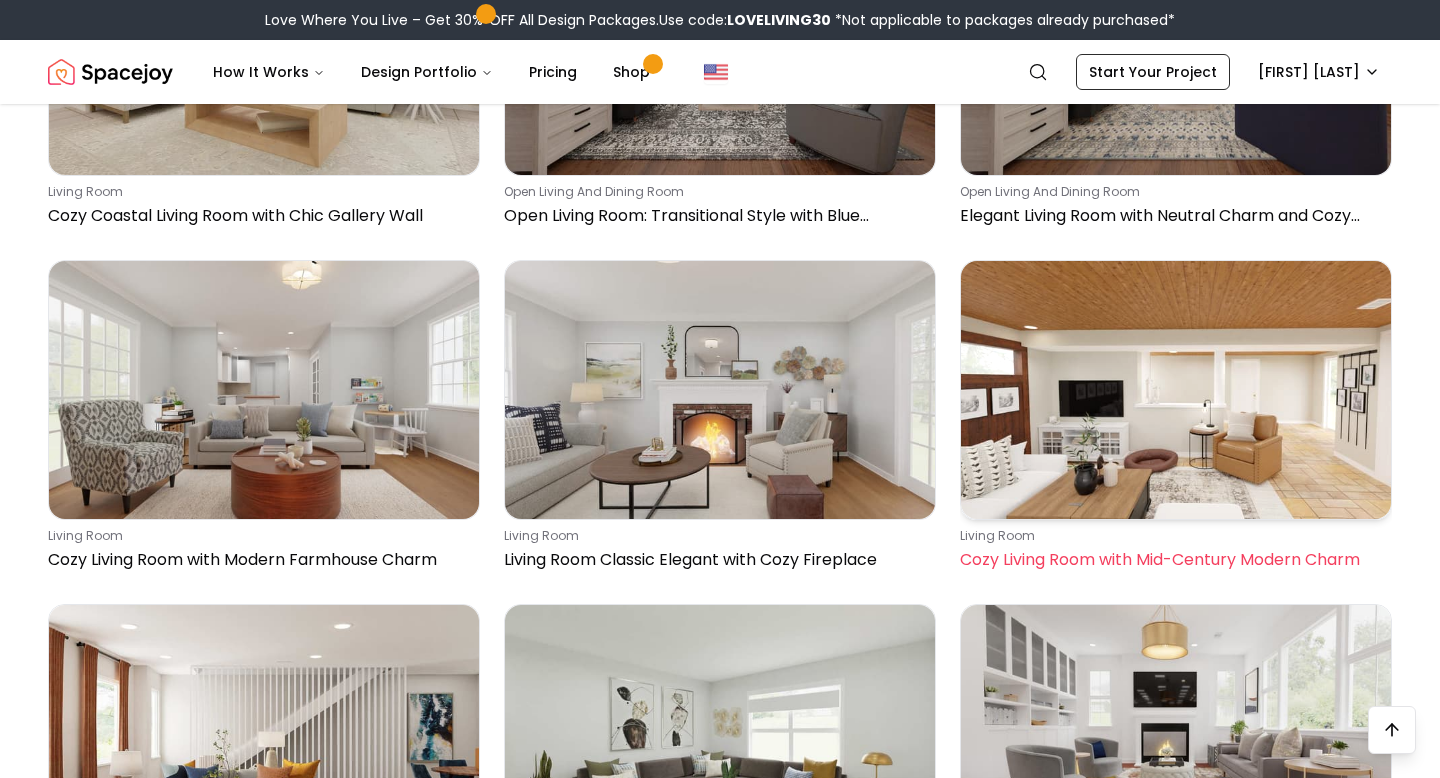 click at bounding box center (1176, 390) 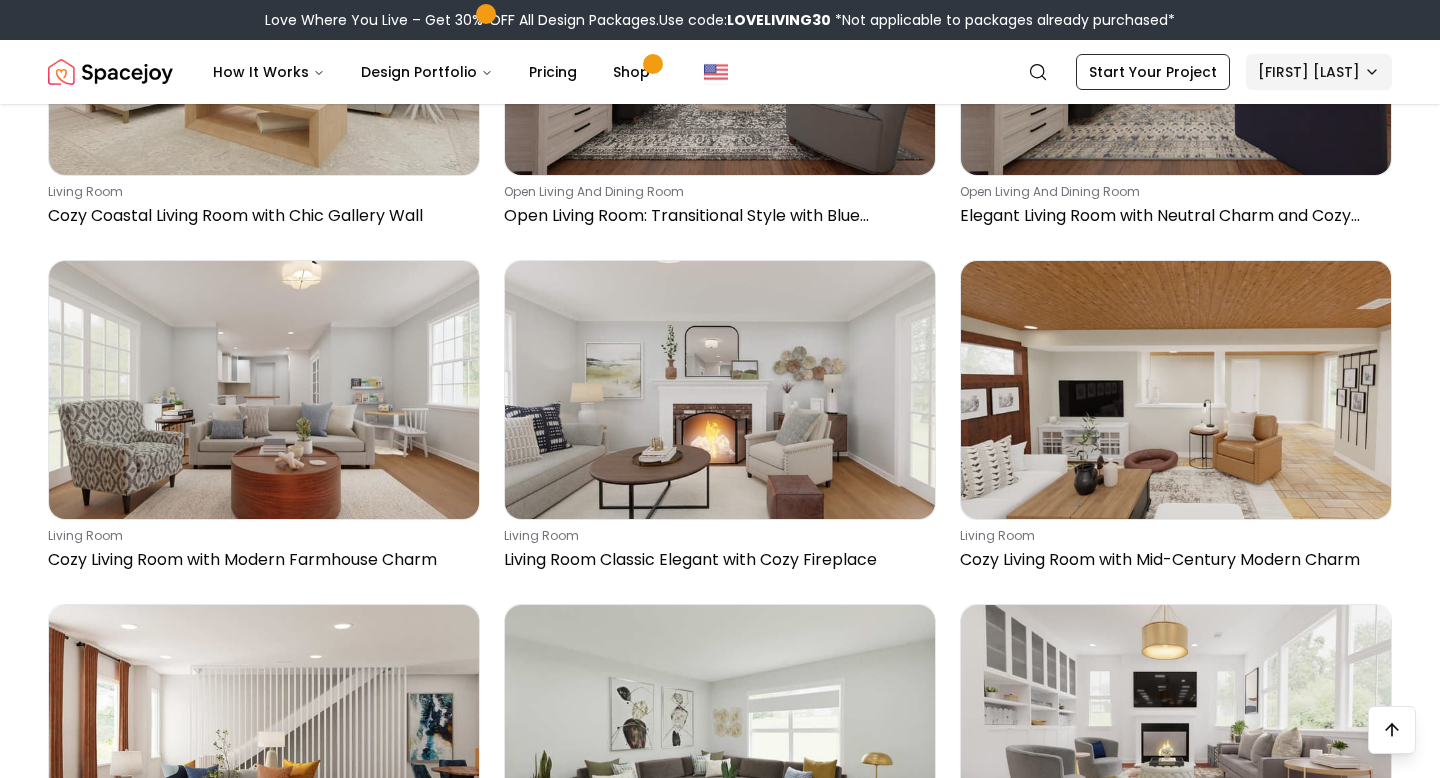 click on "Love Where You Live – Get 30% OFF All Design Packages.  Use code:  LOVELIVING30   *Not applicable to packages already purchased* Spacejoy How It Works   Design Portfolio   Pricing Shop Search Start Your Project   Beth King Living Room Design Ideas for Every Style, Space & Mood Your living room is the heart of your home—where style meets comfort, and where everyday moments happen. Whether you're hosting, relaxing, or working from the couch, the right living room design brings personality and function into perfect balance.
At Spacejoy, we’ve curated a wide selection of livi... Read more open living and dining room Sunroom Modern Transitional with Elegant Furniture living room Living Room Mid-Century Modern with Boho Accents living room Living Room Contemporary with Blue Touches Exclusive Offer Get 30% OFF All Design Packages living room Living Room Mid-Century Modern with Coastal Vibes living room Living Room Modern with Wood Flooring living room Cozy Coastal Living Room with Chic Gallery Wall living room" at bounding box center [720, 2380] 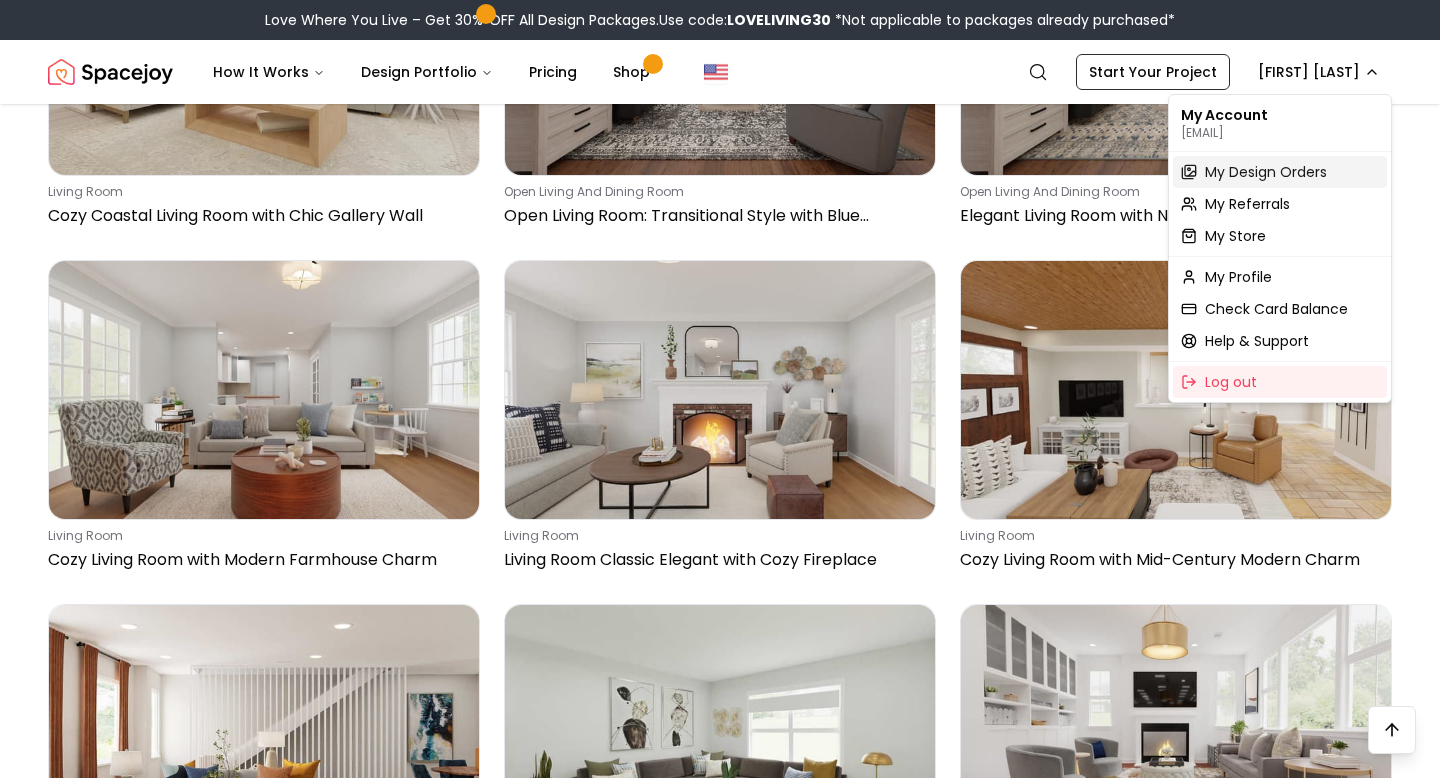 click on "My Design Orders" at bounding box center [1266, 172] 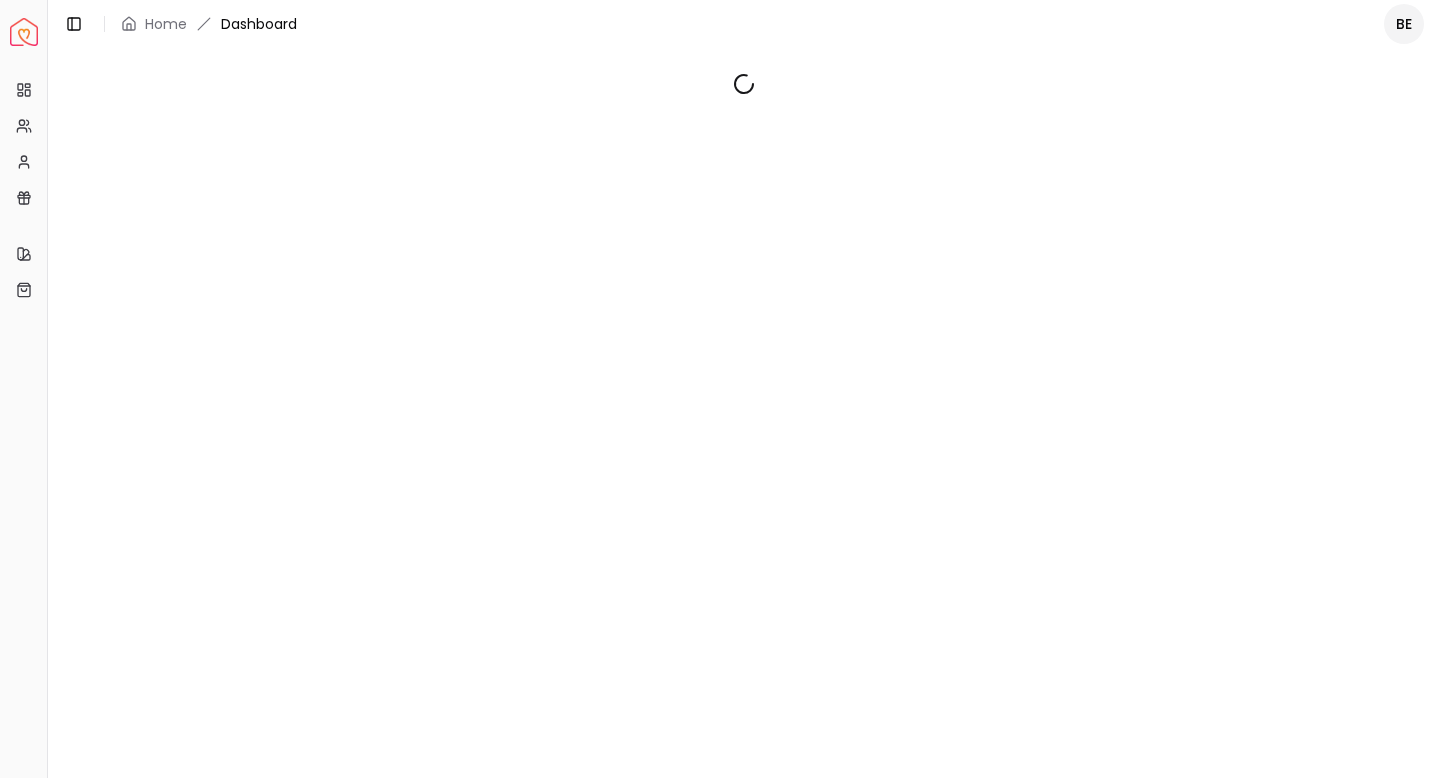 scroll, scrollTop: 0, scrollLeft: 0, axis: both 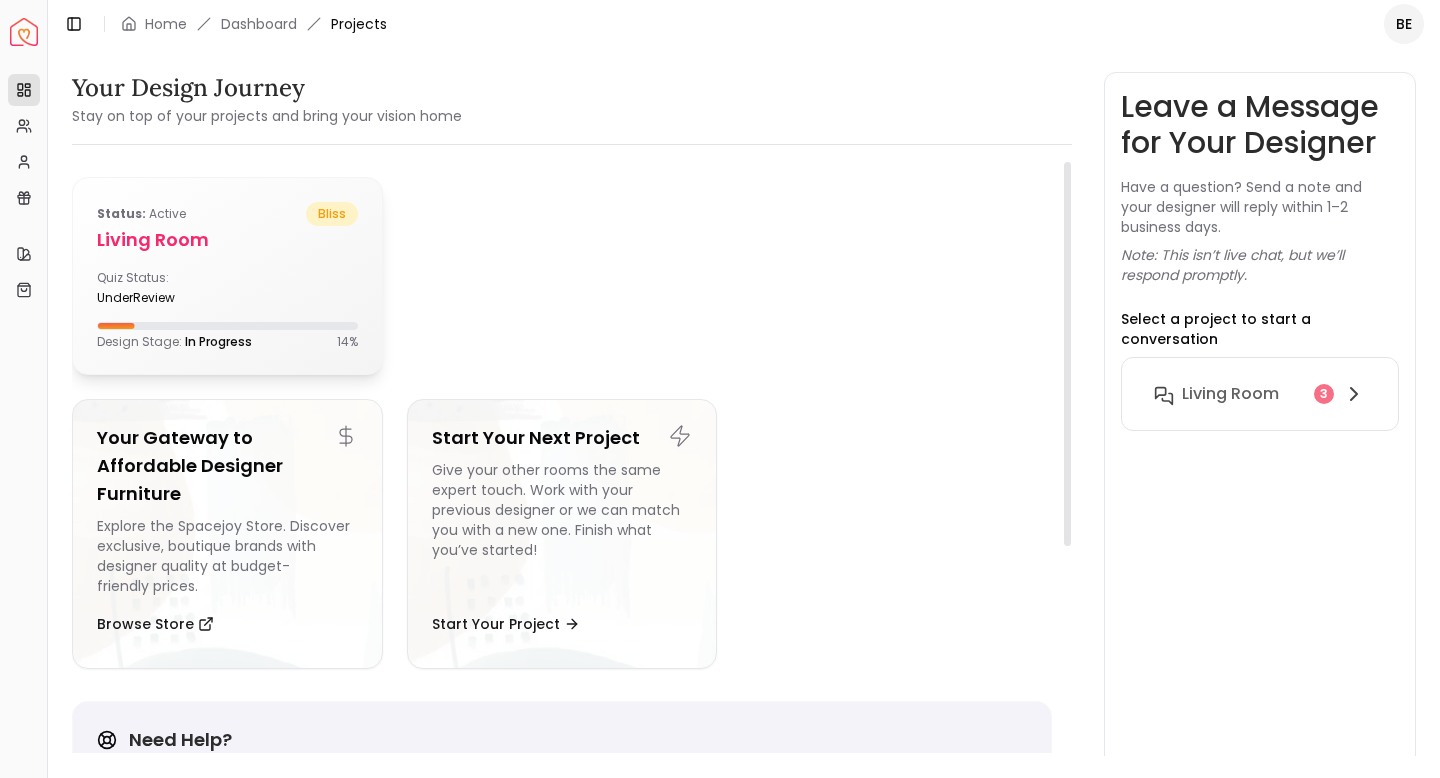 click on "Quiz Status: underReview" at bounding box center [227, 288] 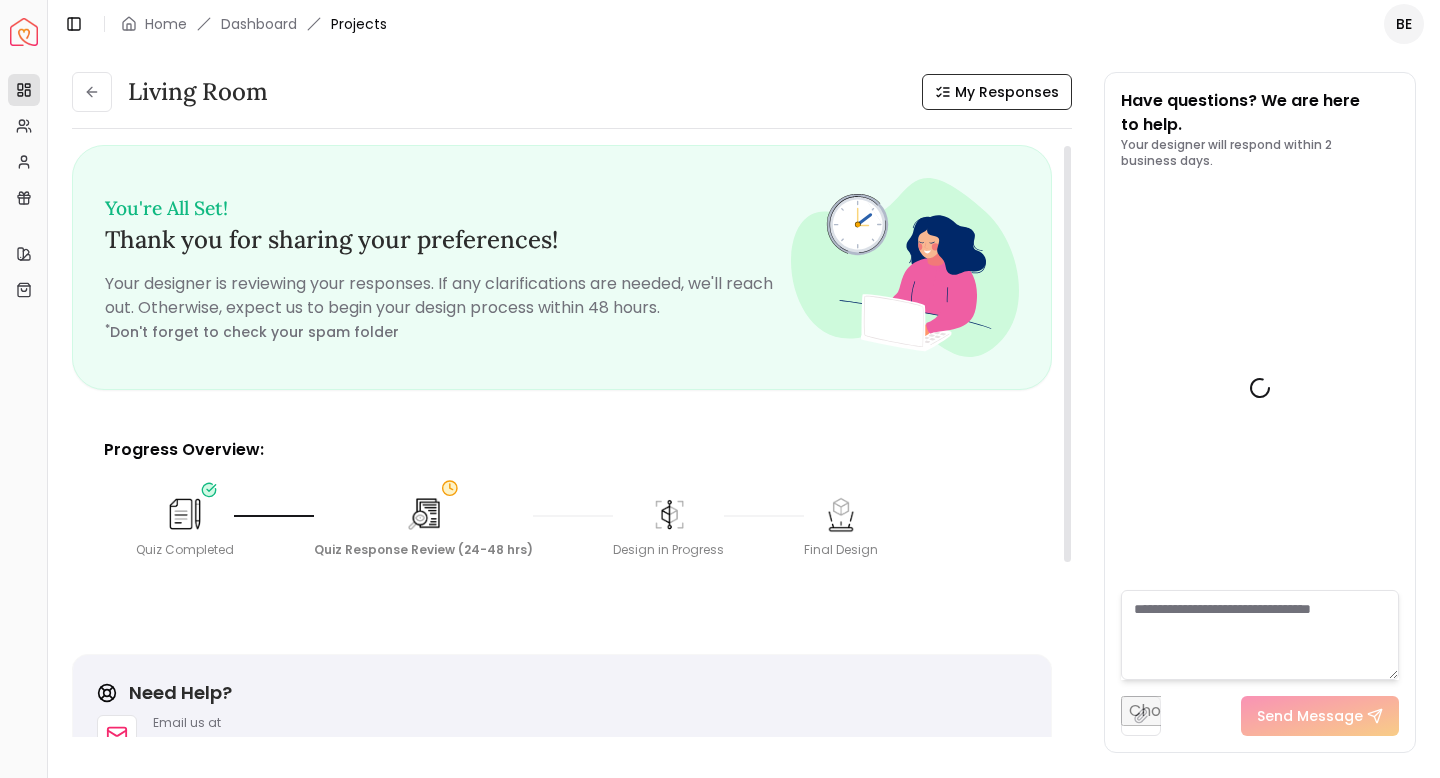 scroll, scrollTop: 1875, scrollLeft: 0, axis: vertical 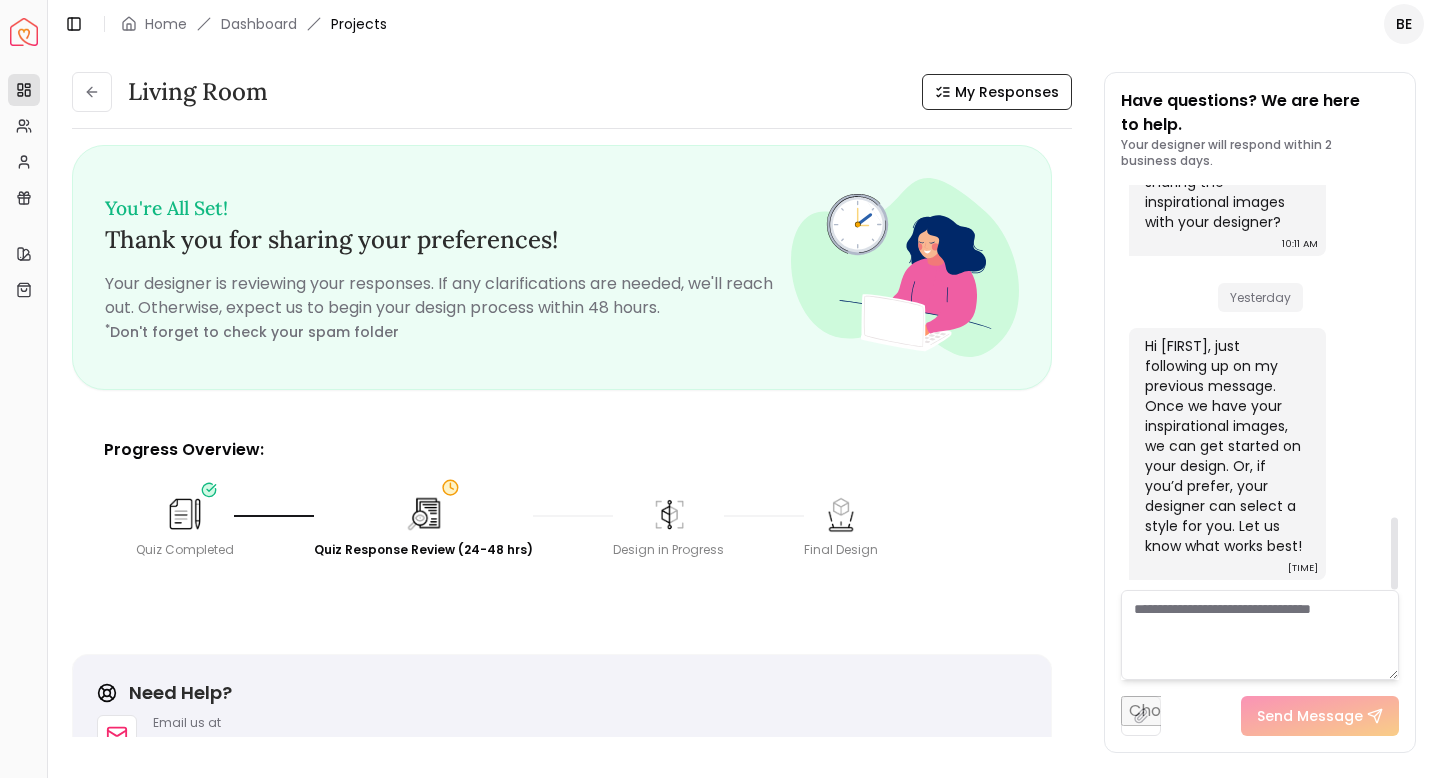 click at bounding box center (1260, 635) 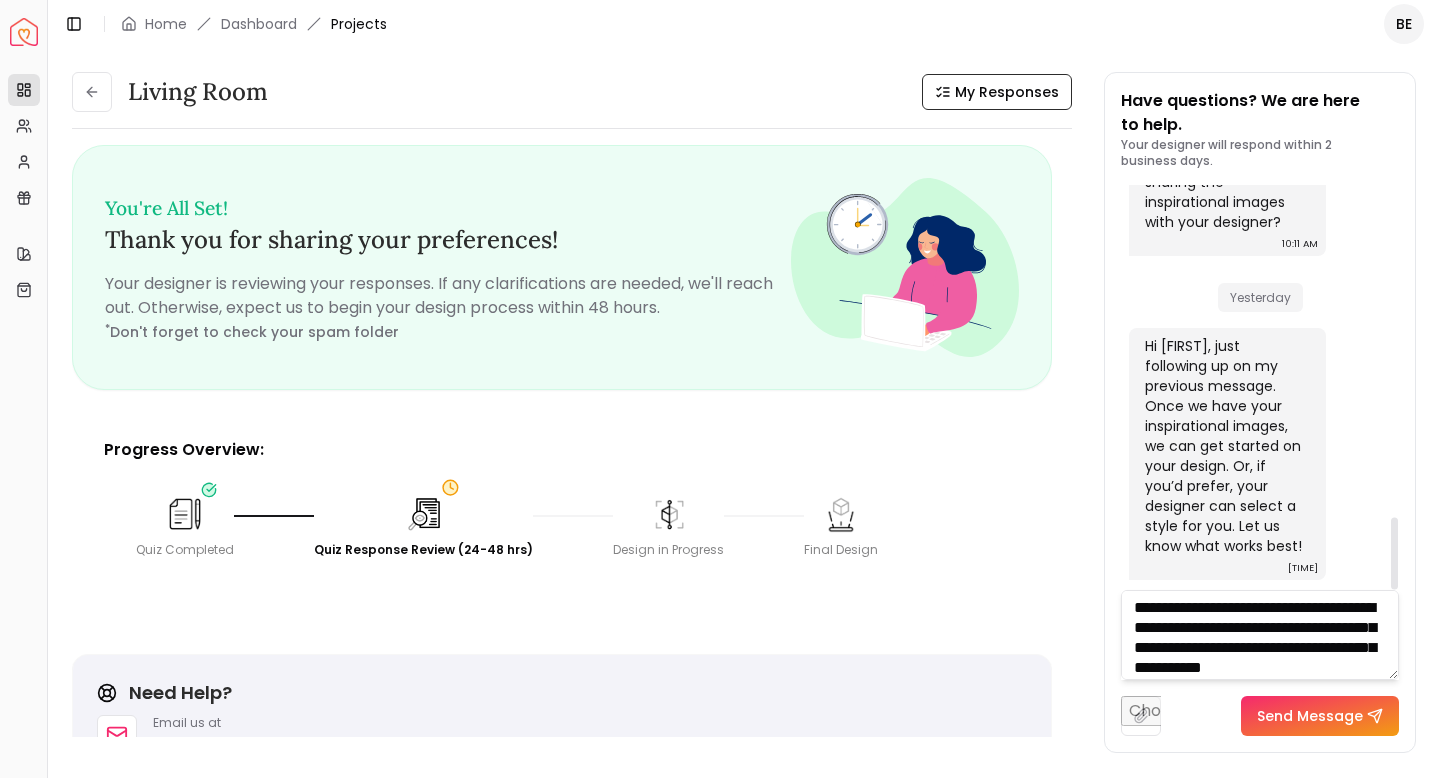 scroll, scrollTop: 21, scrollLeft: 0, axis: vertical 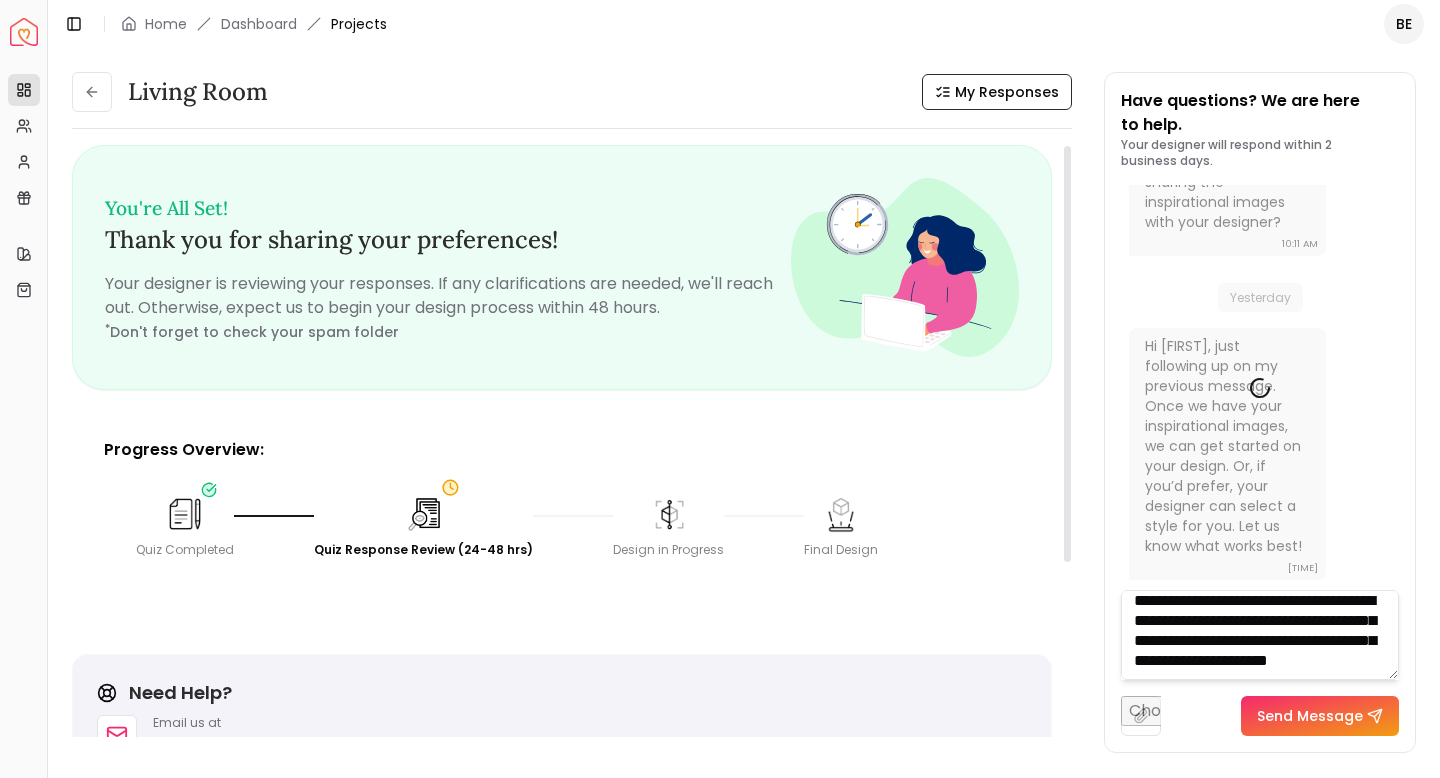 type on "**********" 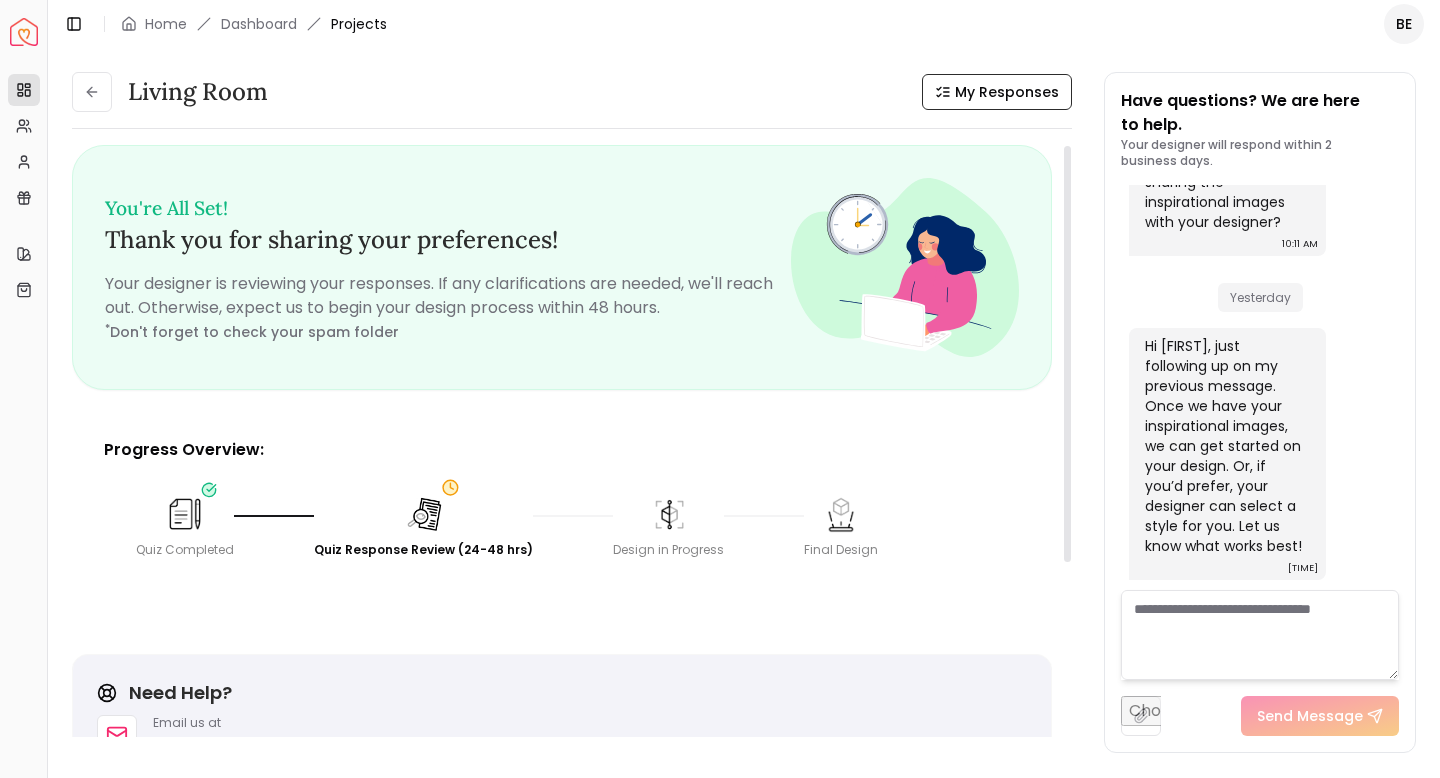 scroll, scrollTop: 0, scrollLeft: 0, axis: both 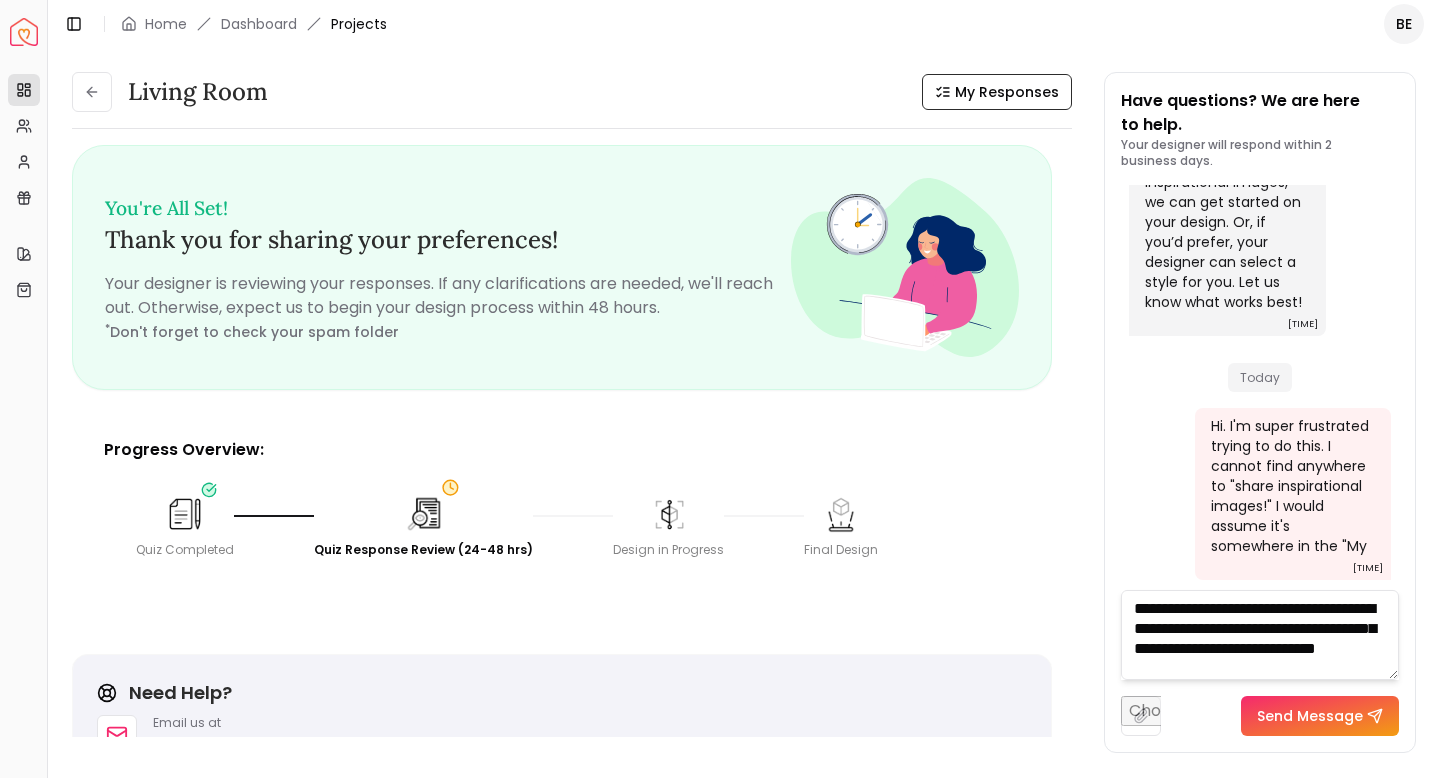 type on "**********" 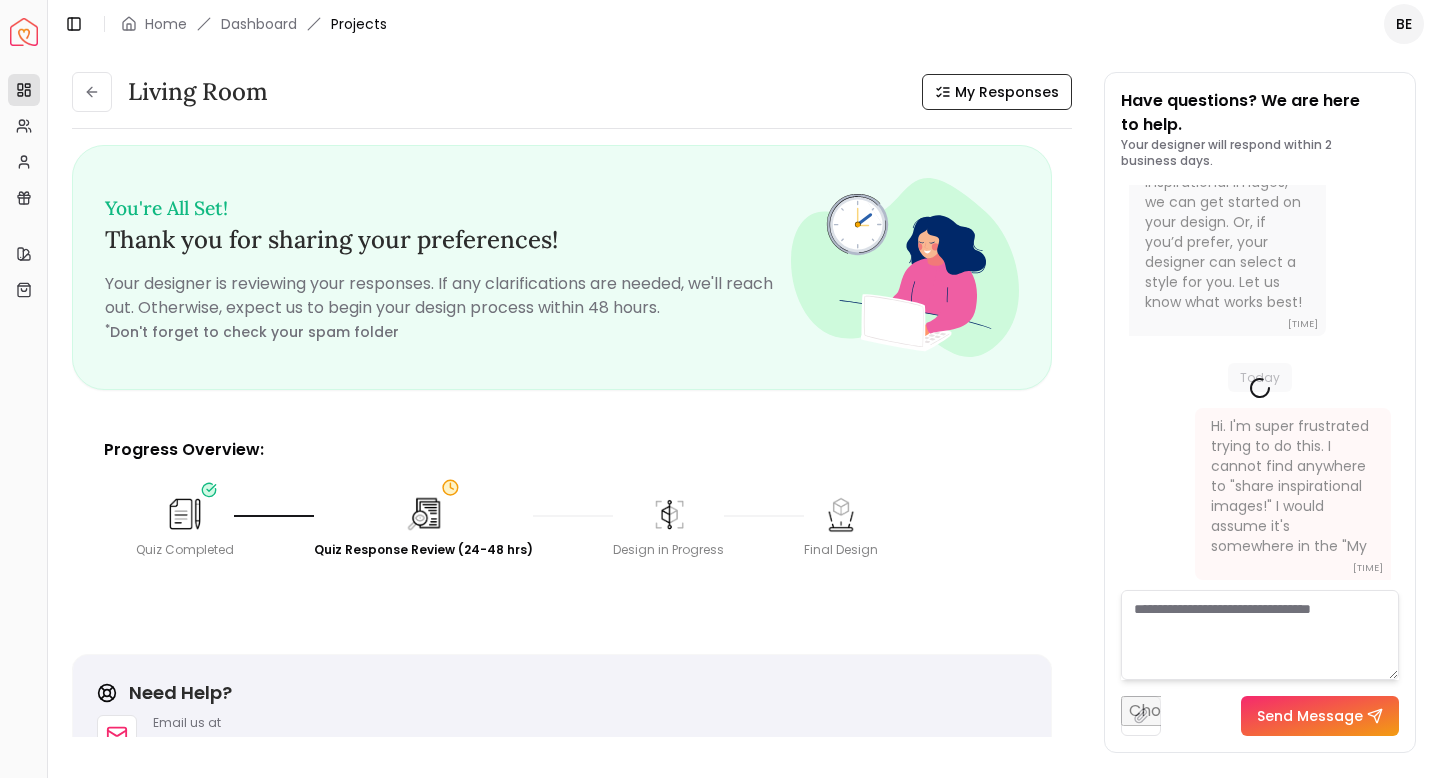 scroll, scrollTop: 0, scrollLeft: 0, axis: both 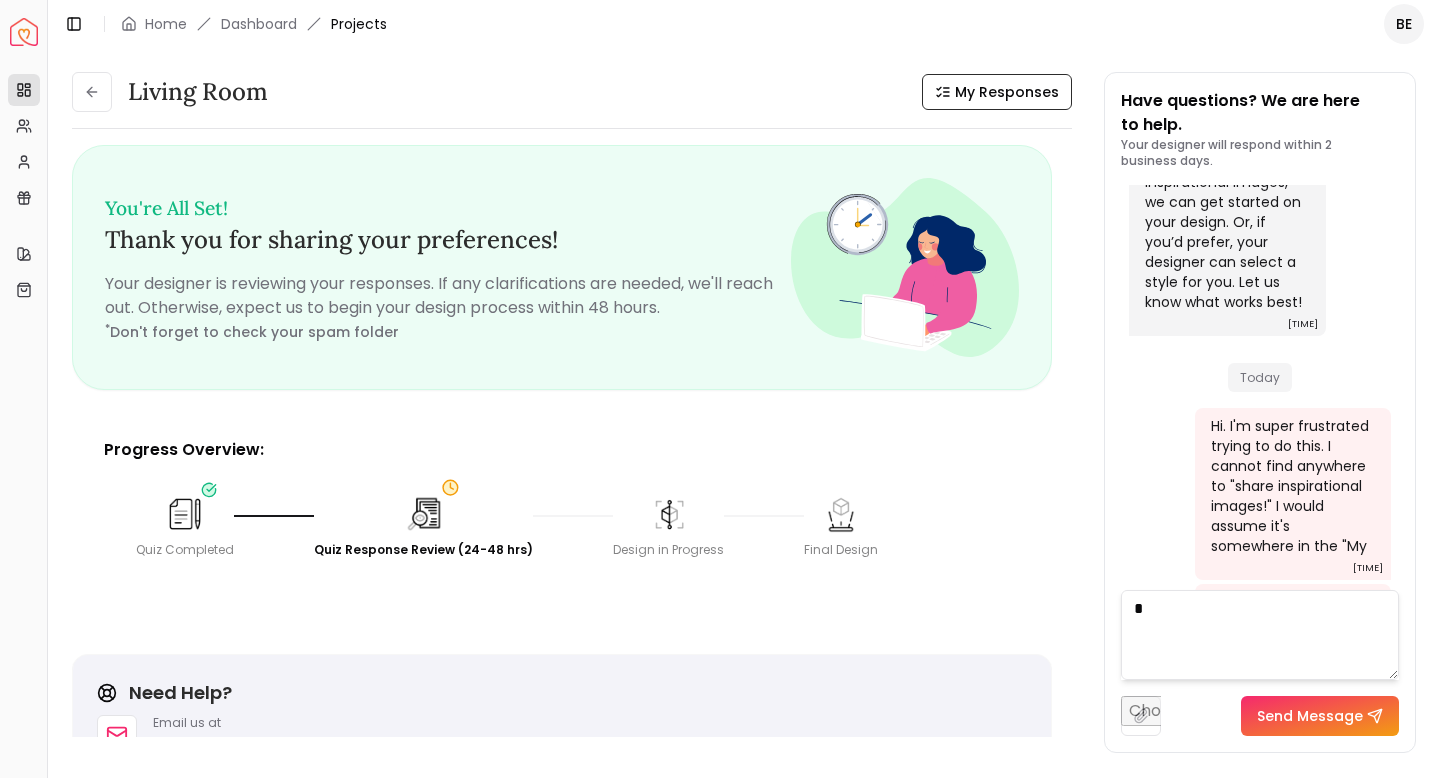 type on "*" 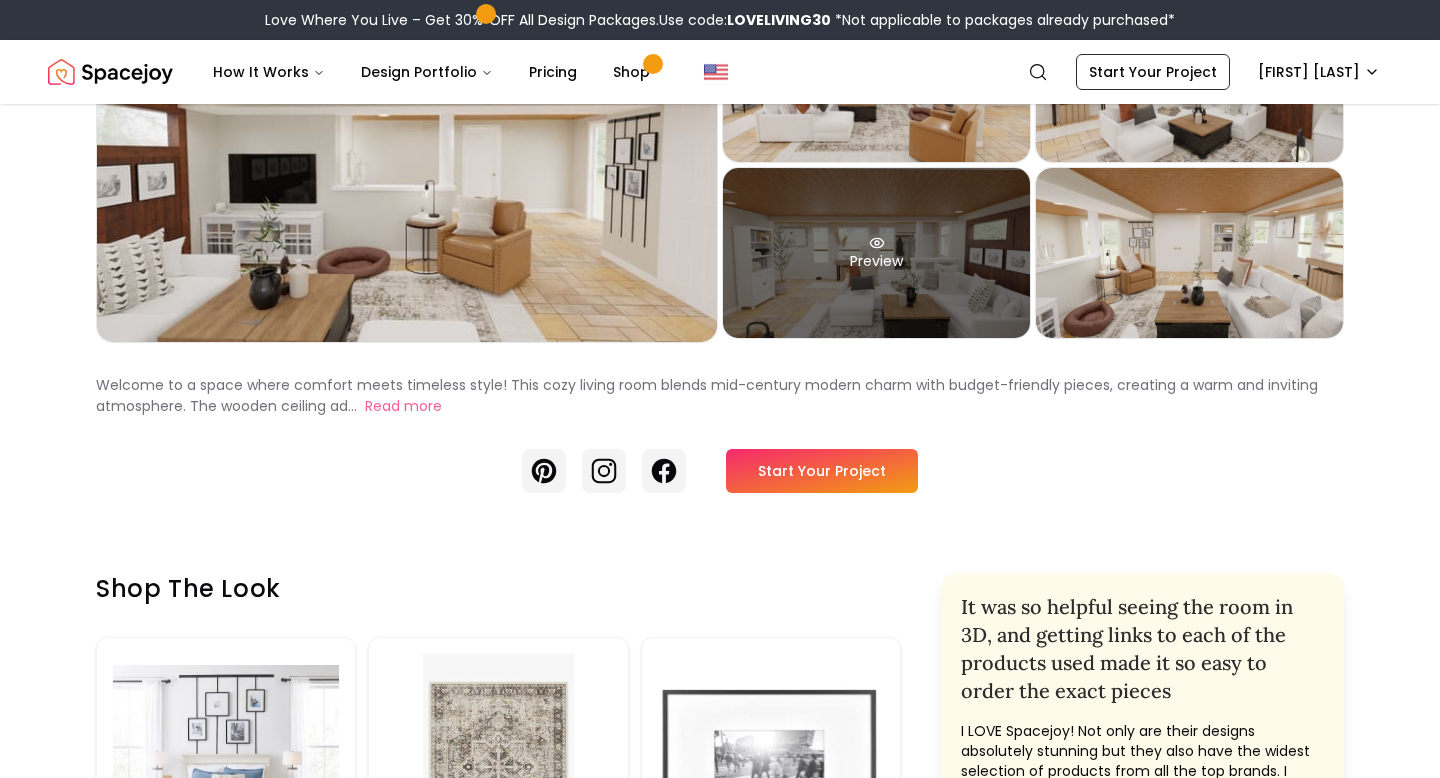scroll, scrollTop: 0, scrollLeft: 0, axis: both 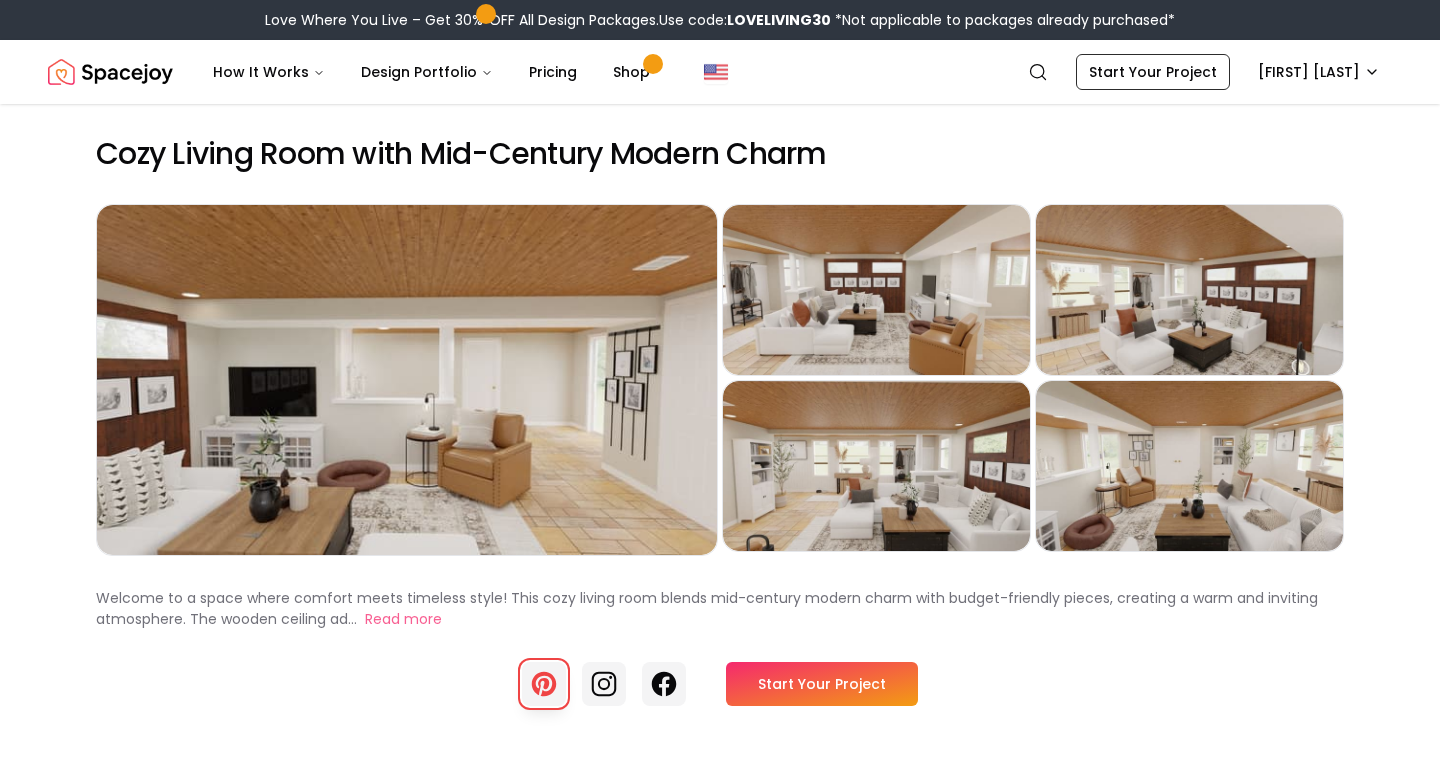 click 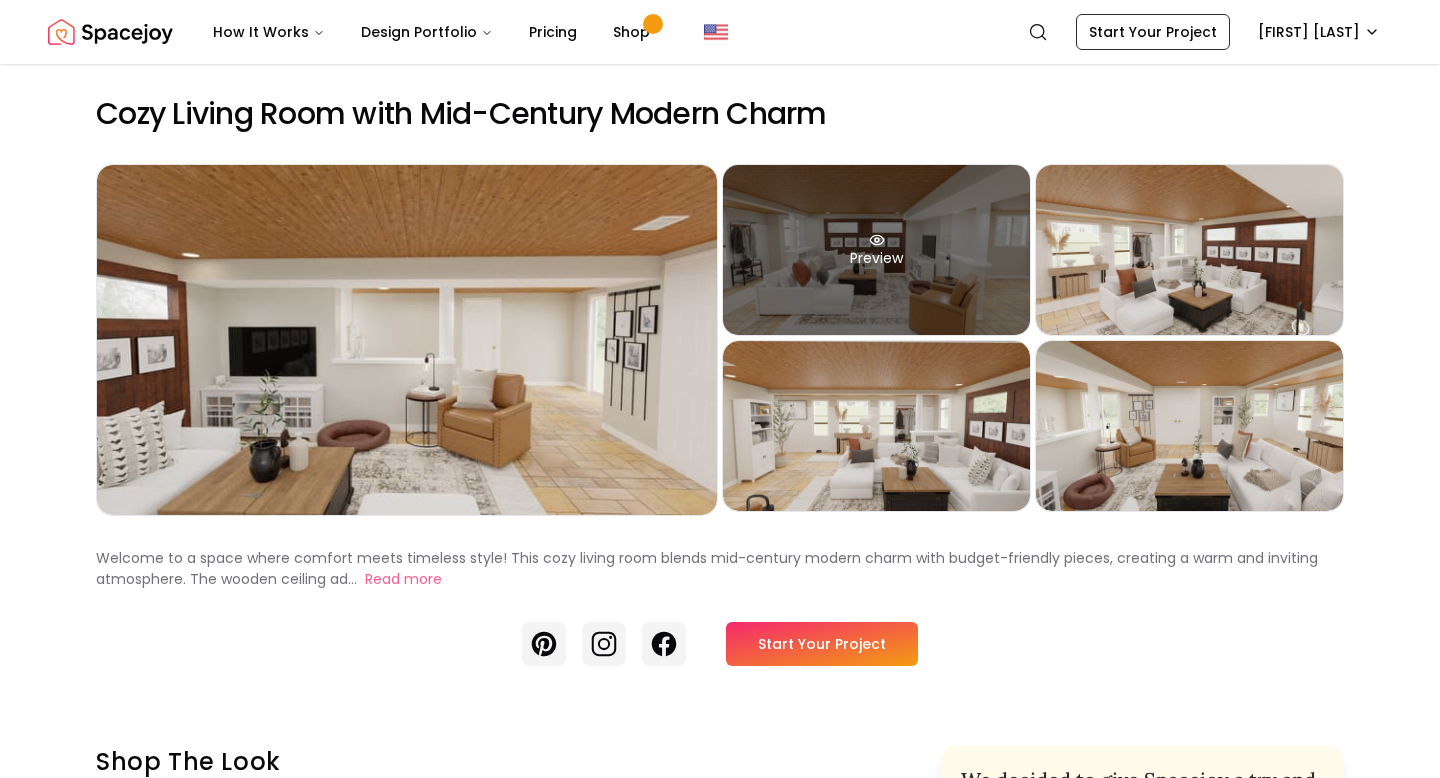 scroll, scrollTop: 0, scrollLeft: 0, axis: both 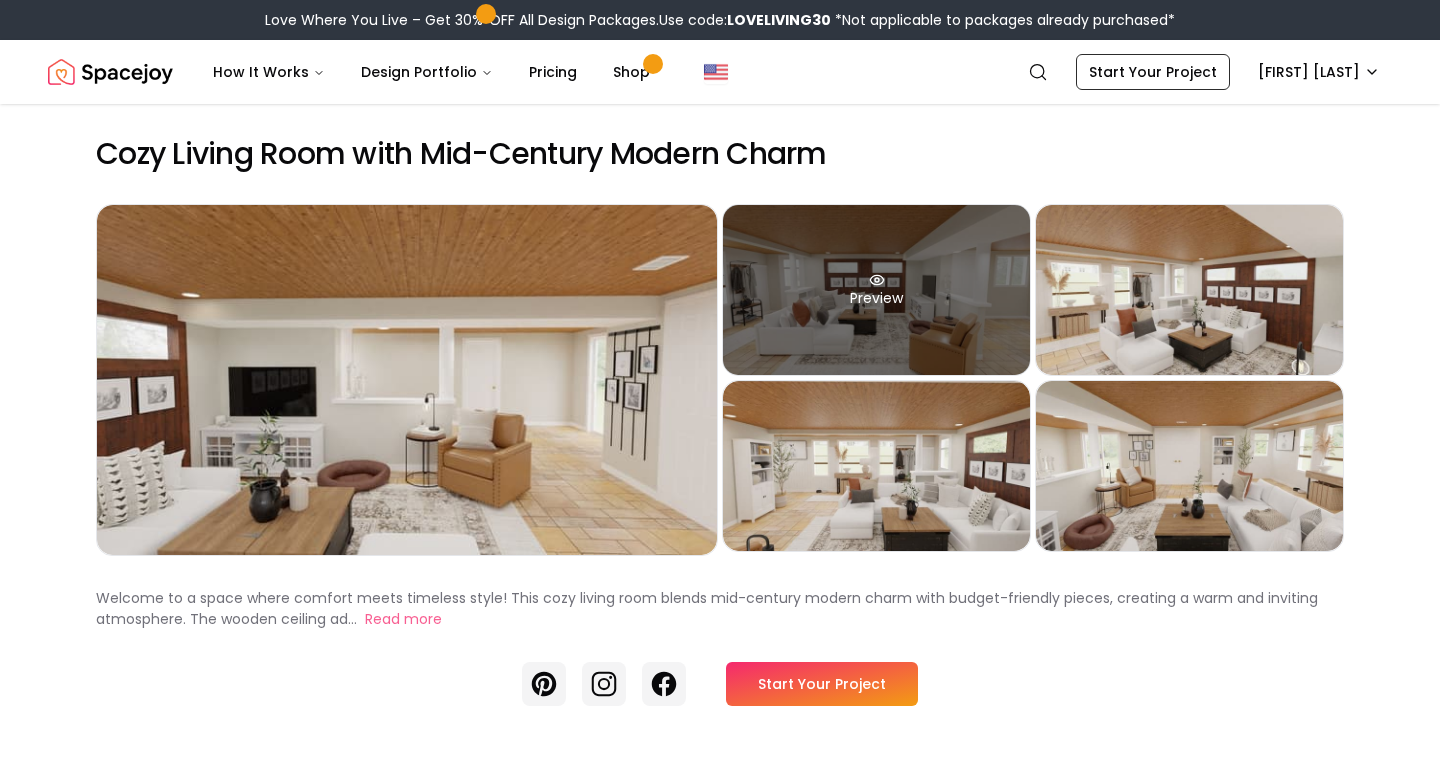 click 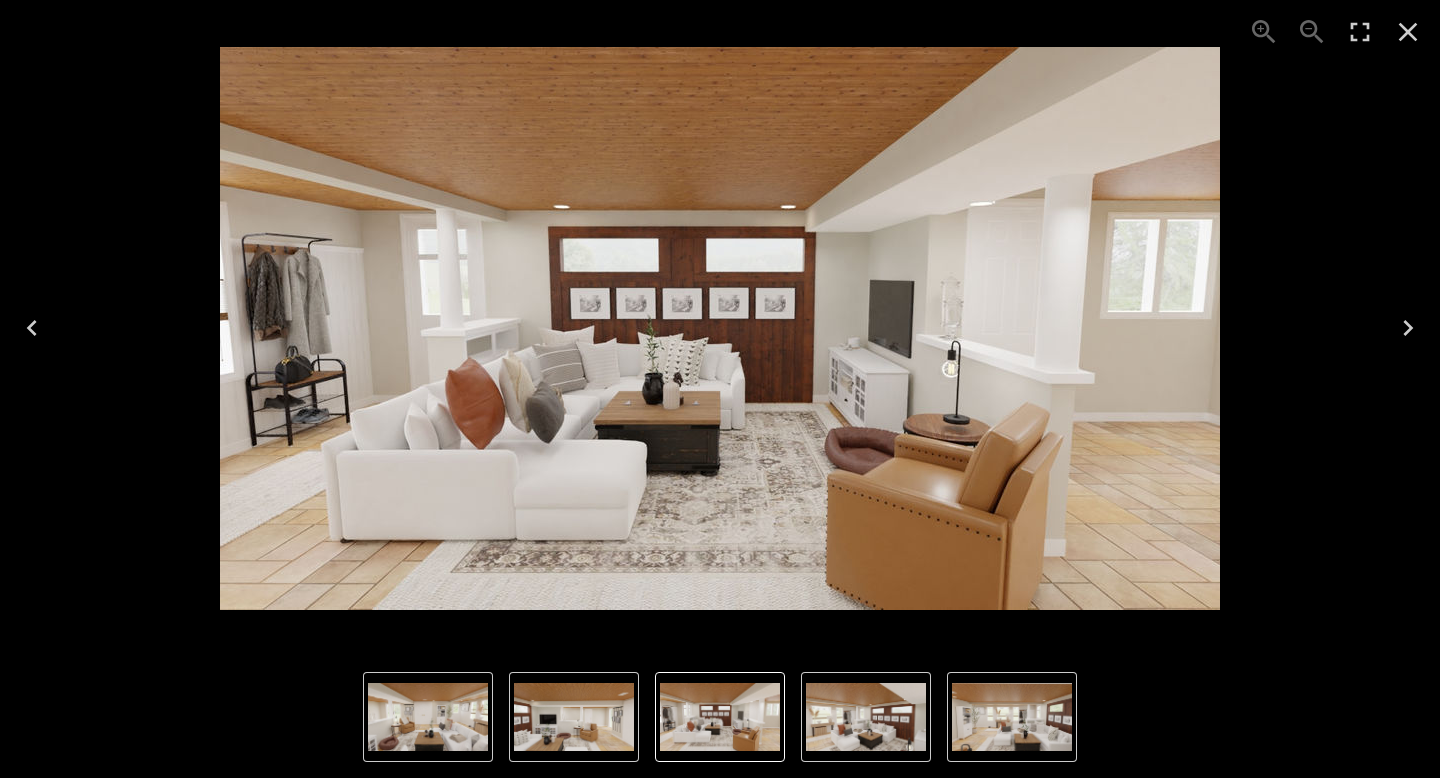 click 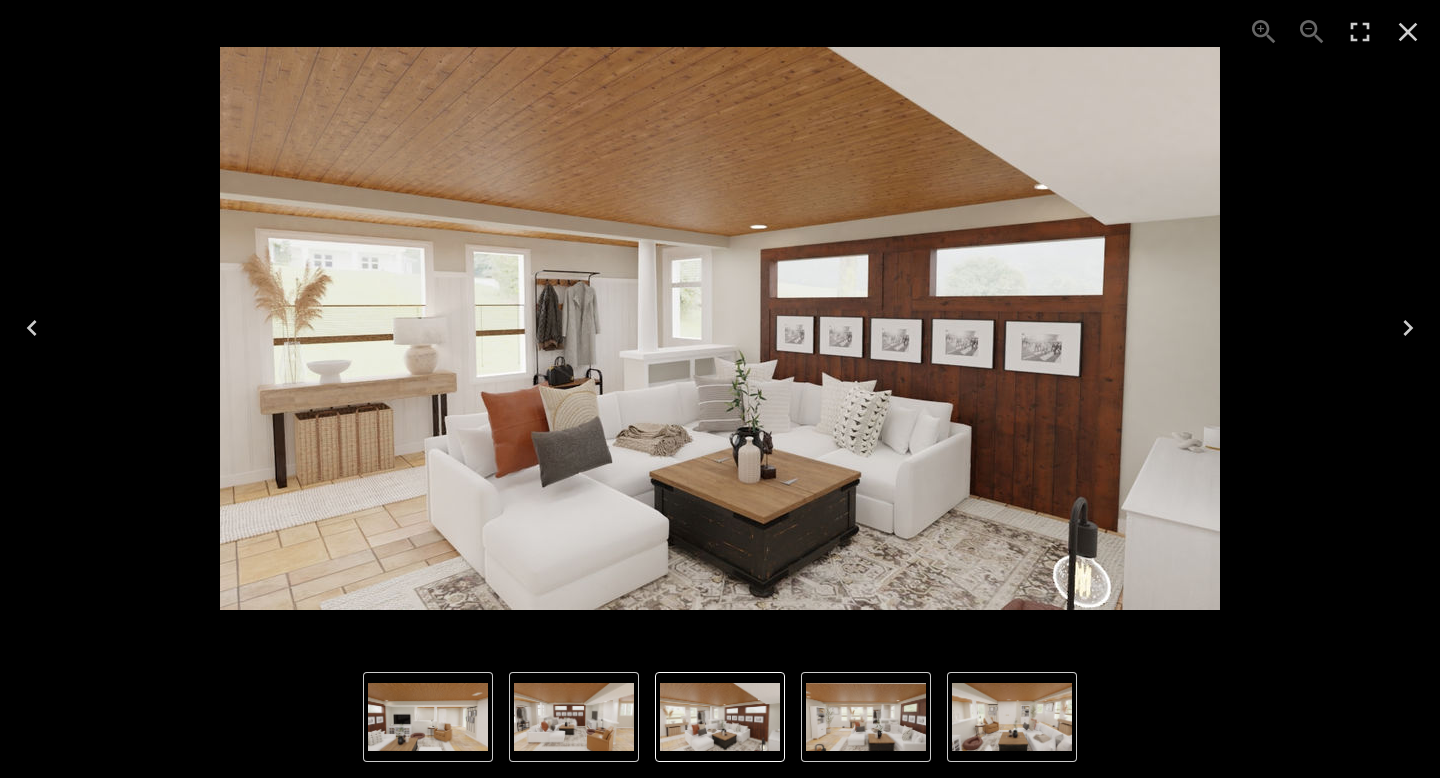 click 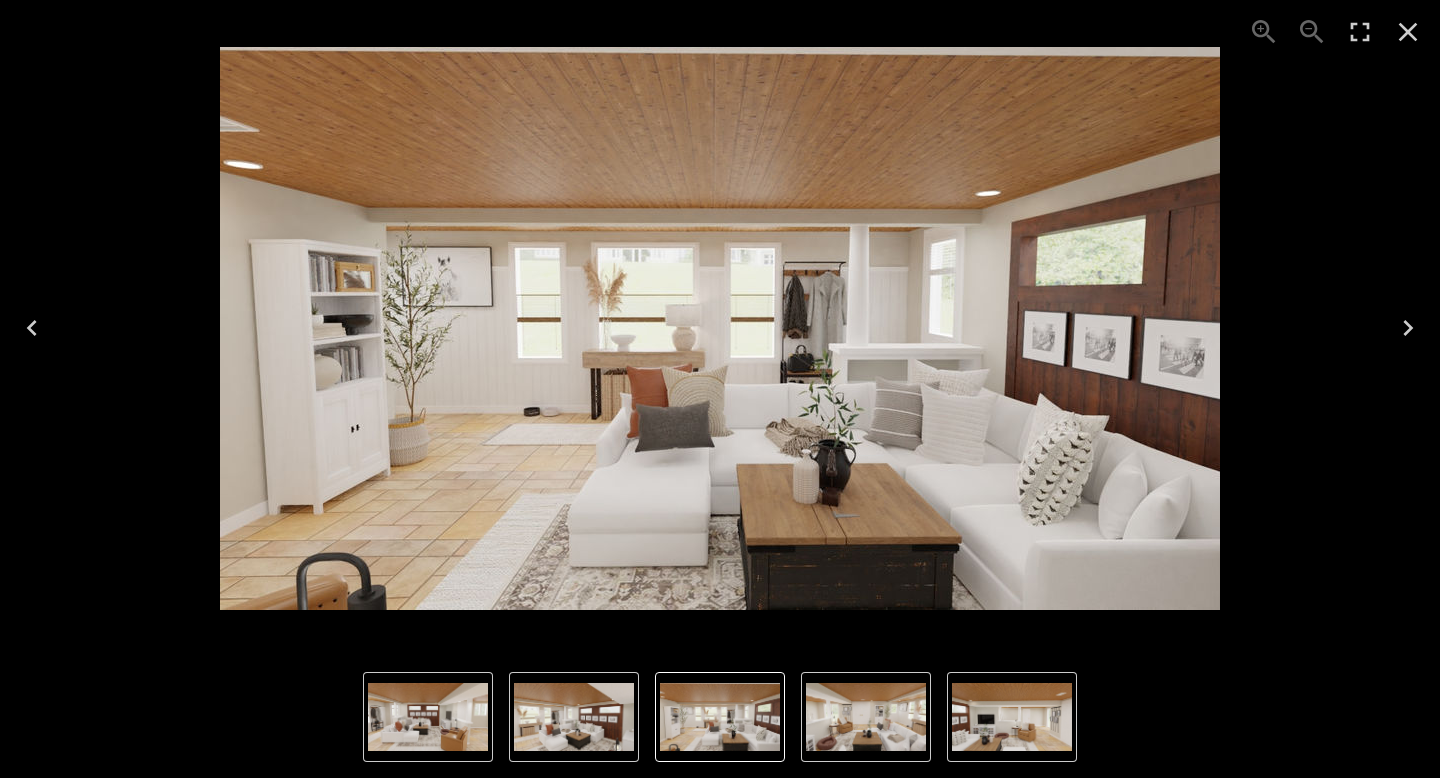 click 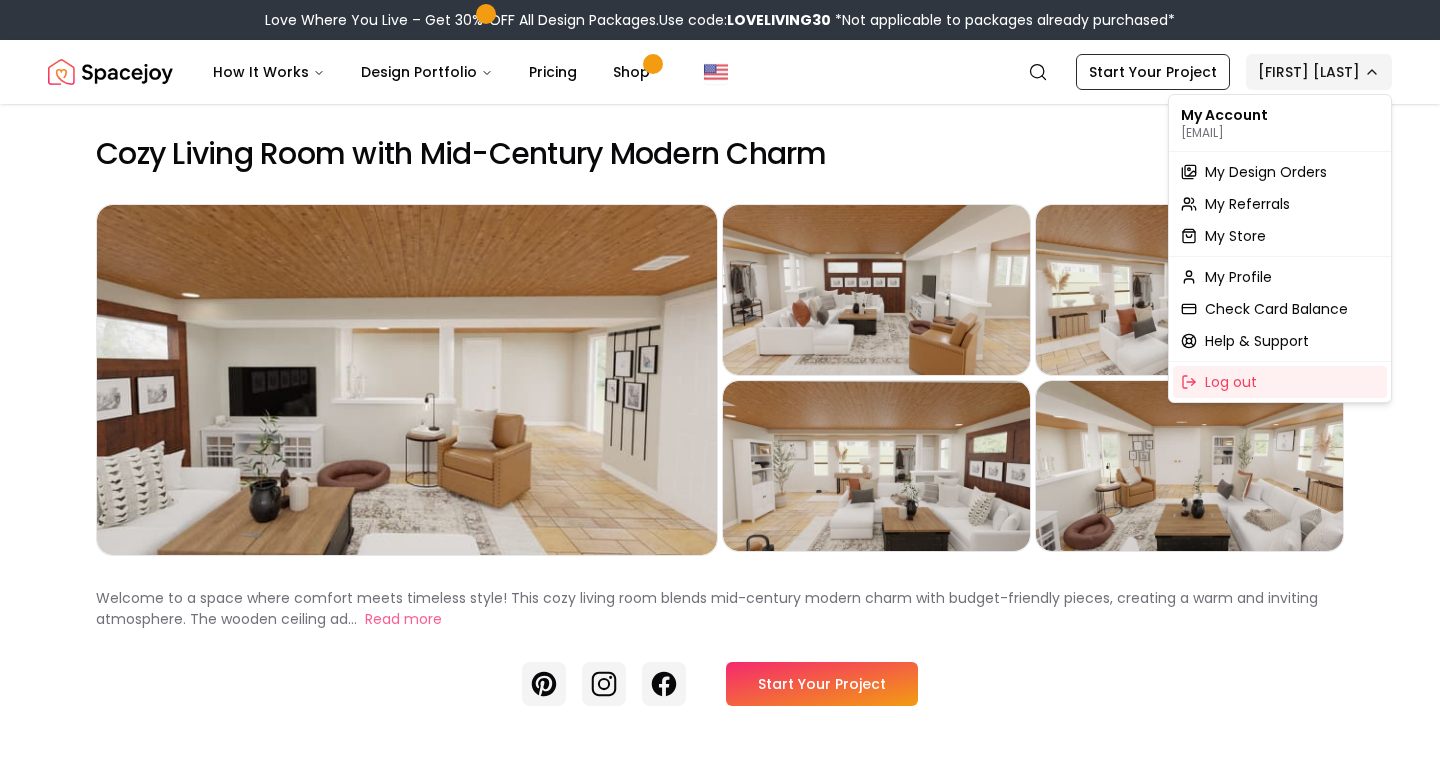click on "Love Where You Live – Get 30% OFF All Design Packages.  Use code:  LOVELIVING30   *Not applicable to packages already purchased* Spacejoy How It Works   Design Portfolio   Pricing Shop Search Start Your Project   Beth King Cozy Living Room with Mid-Century Modern Charm Preview Preview Preview Preview Preview Welcome to a space where comfort meets timeless style! This cozy living room blends mid-century modern charm with budget-friendly pieces, creating a warm and inviting atmosphere. The wooden ceiling ad... Read more Pinterest Instagram Facebook Start Your Project   Shop the look Temple Street Frame Rail Bronze $103.50 Kamran Hazel Rug-8'x10' $459.00 Thin Gallery Matted Photo Frame Black $21.00 Faux Olive Tree $199.00 6Cup Dog Bowl With Resist Pattern - Matte Black - Boots & Barkley $9.99 Dog Bowl With Resist Pattern - Matte White - 6cup - Boots & Barkley $9.99 Gia Handmade Flatweave Jute Sisal Off White Area Rug-2'6"x10' $78.99 Round Palm Leaf Decorative Baskets White $20.00 $49.50 Grid Bottle Vase $49.99" at bounding box center (720, 5832) 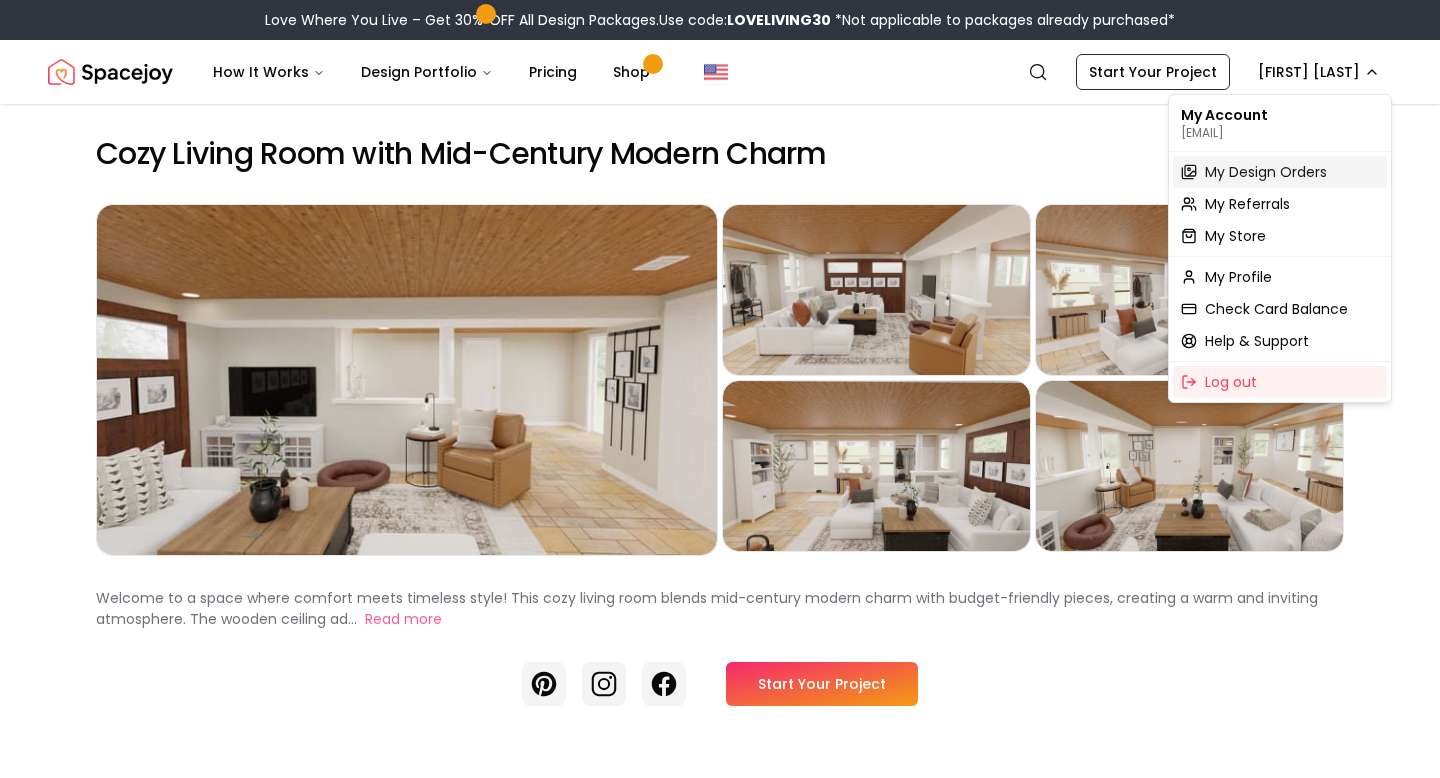 click on "My Design Orders" at bounding box center [1266, 172] 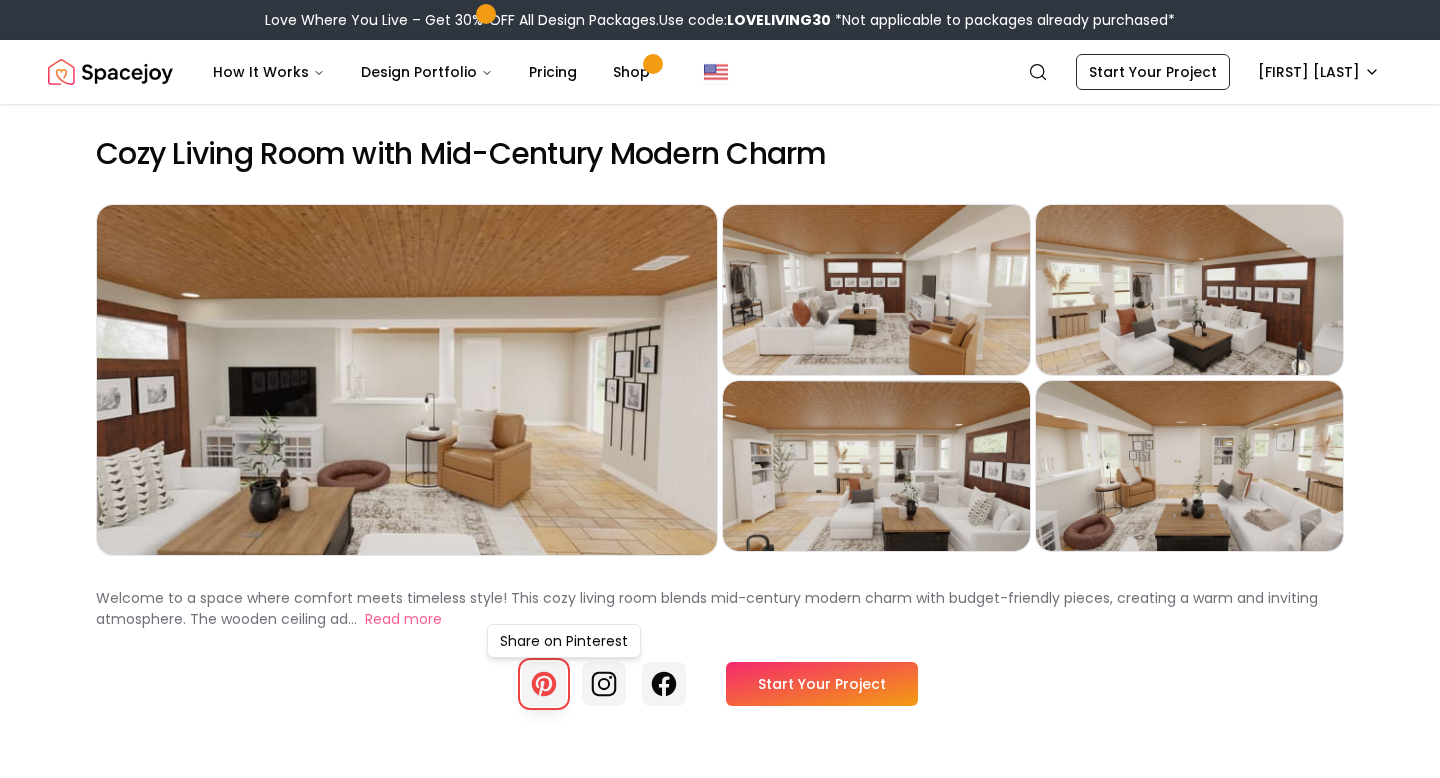 click 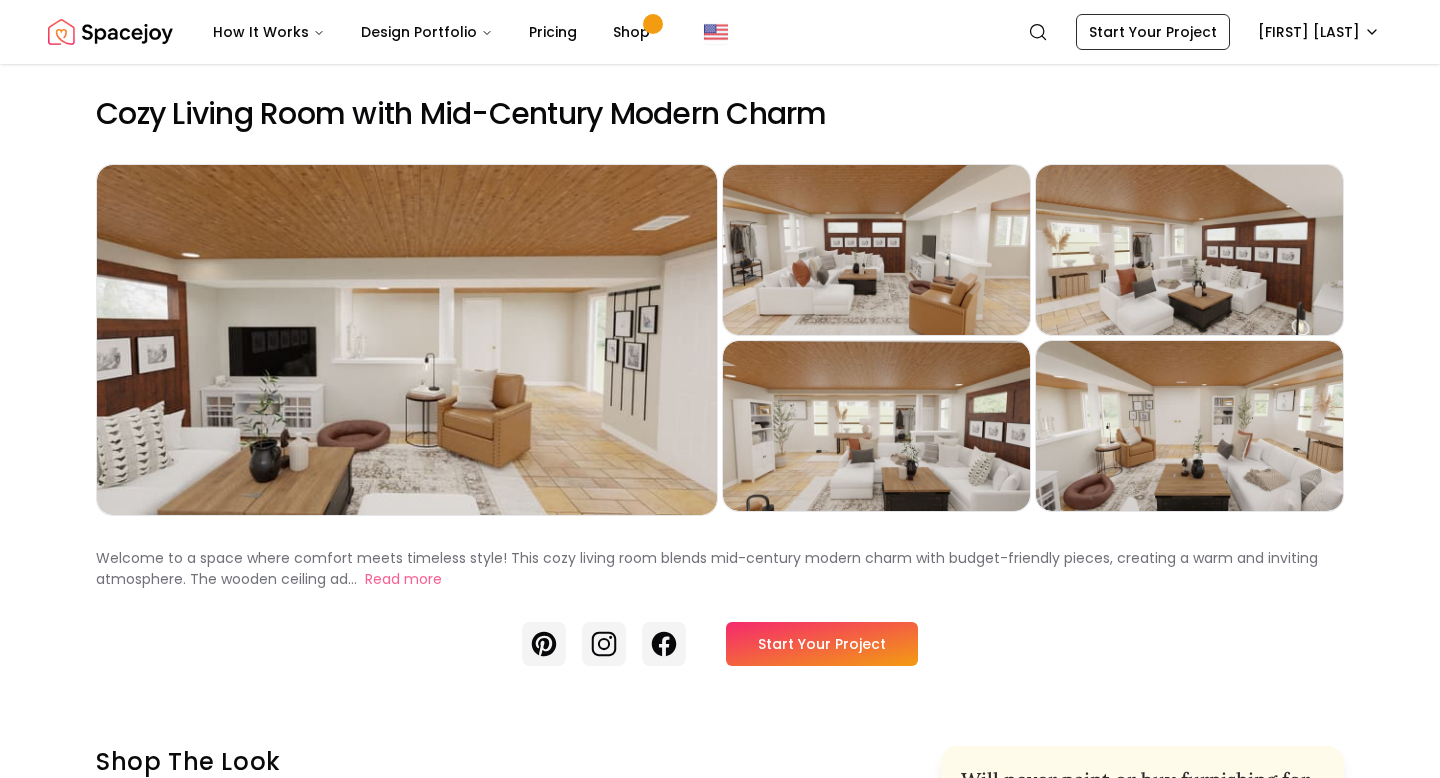 scroll, scrollTop: 0, scrollLeft: 0, axis: both 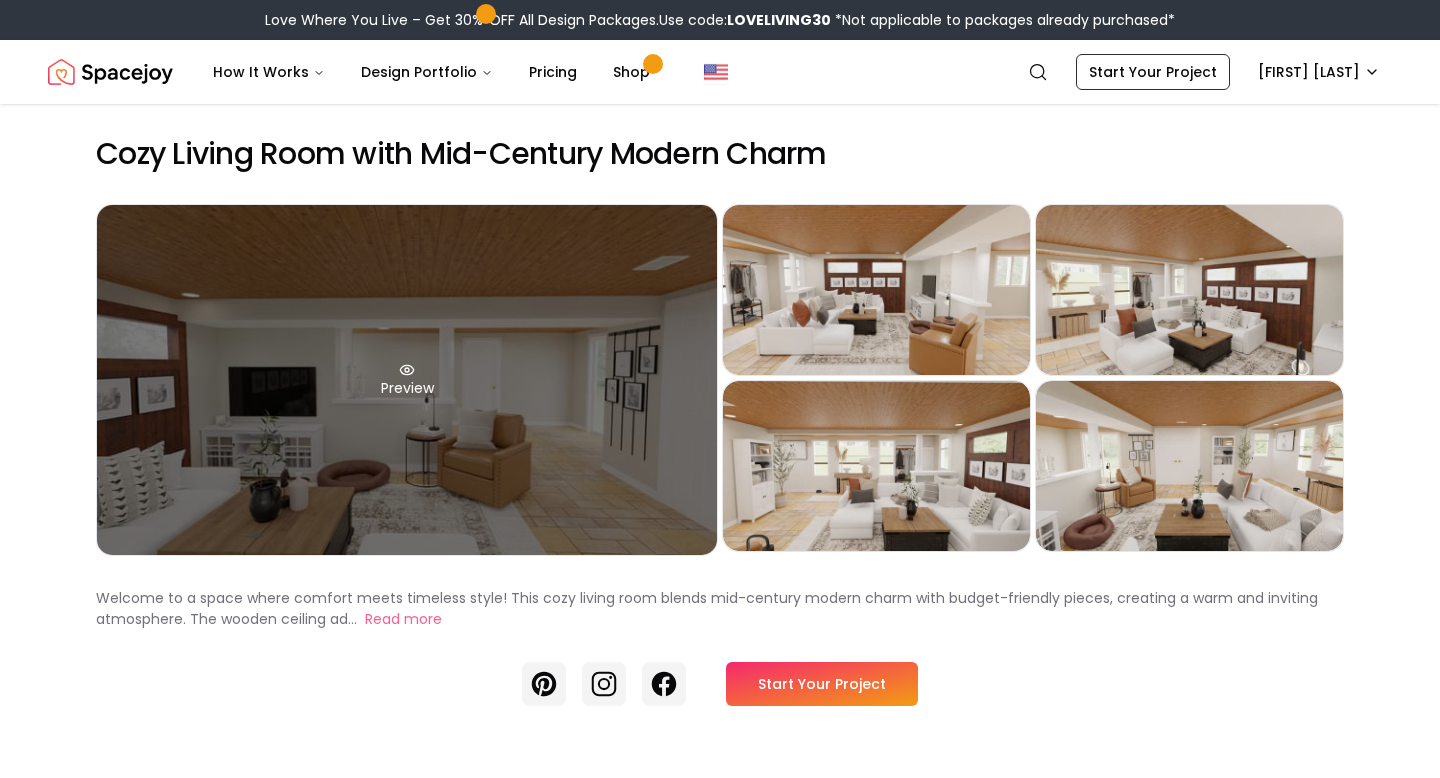 click on "Preview" at bounding box center (407, 380) 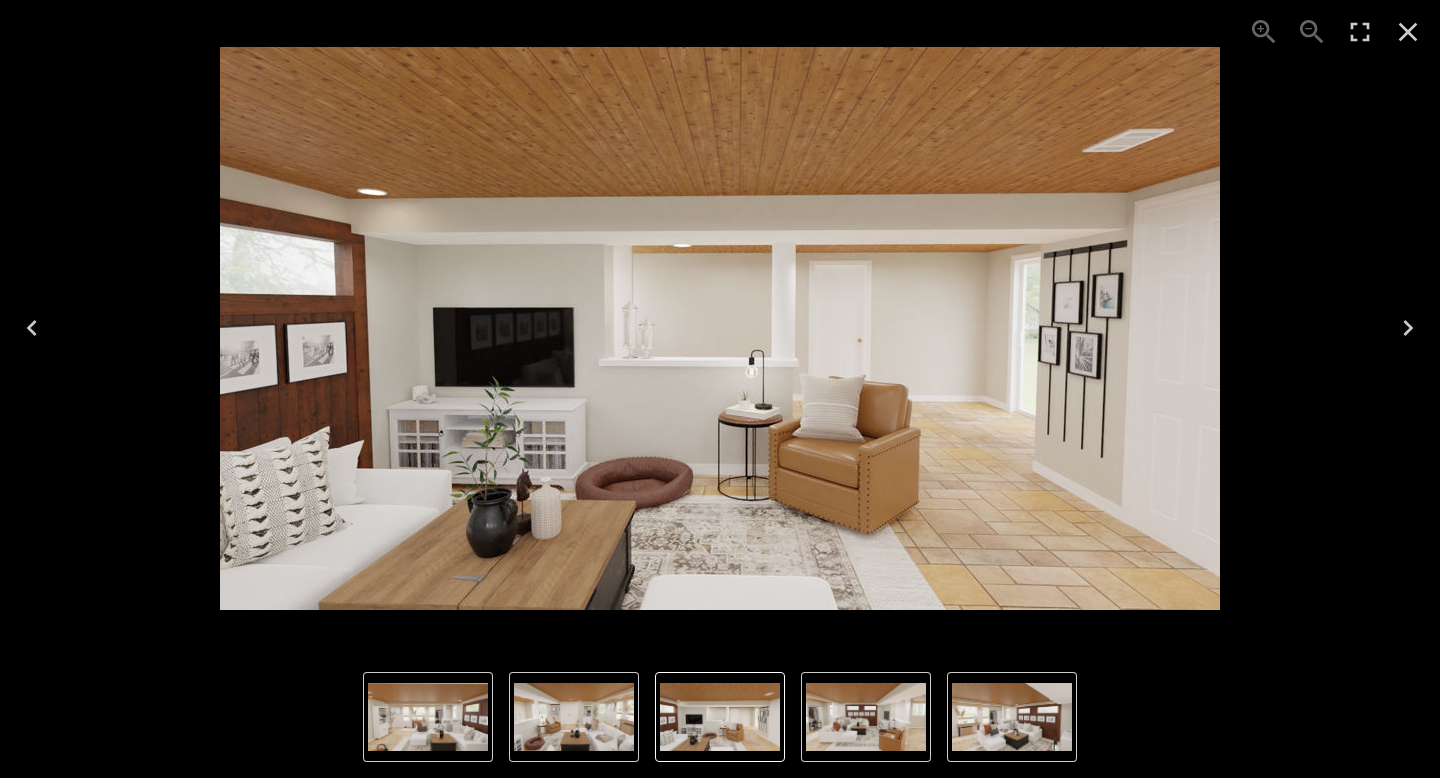 click 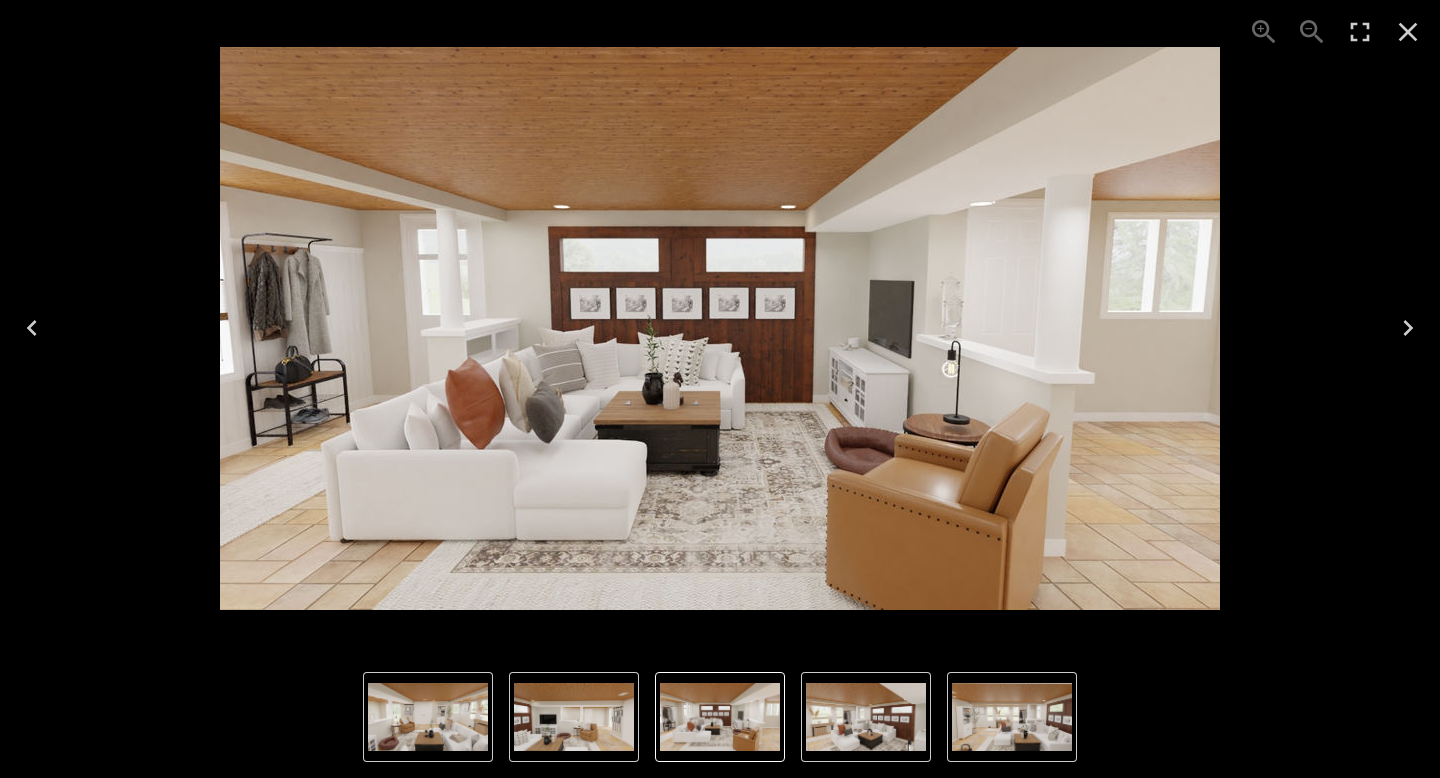 click 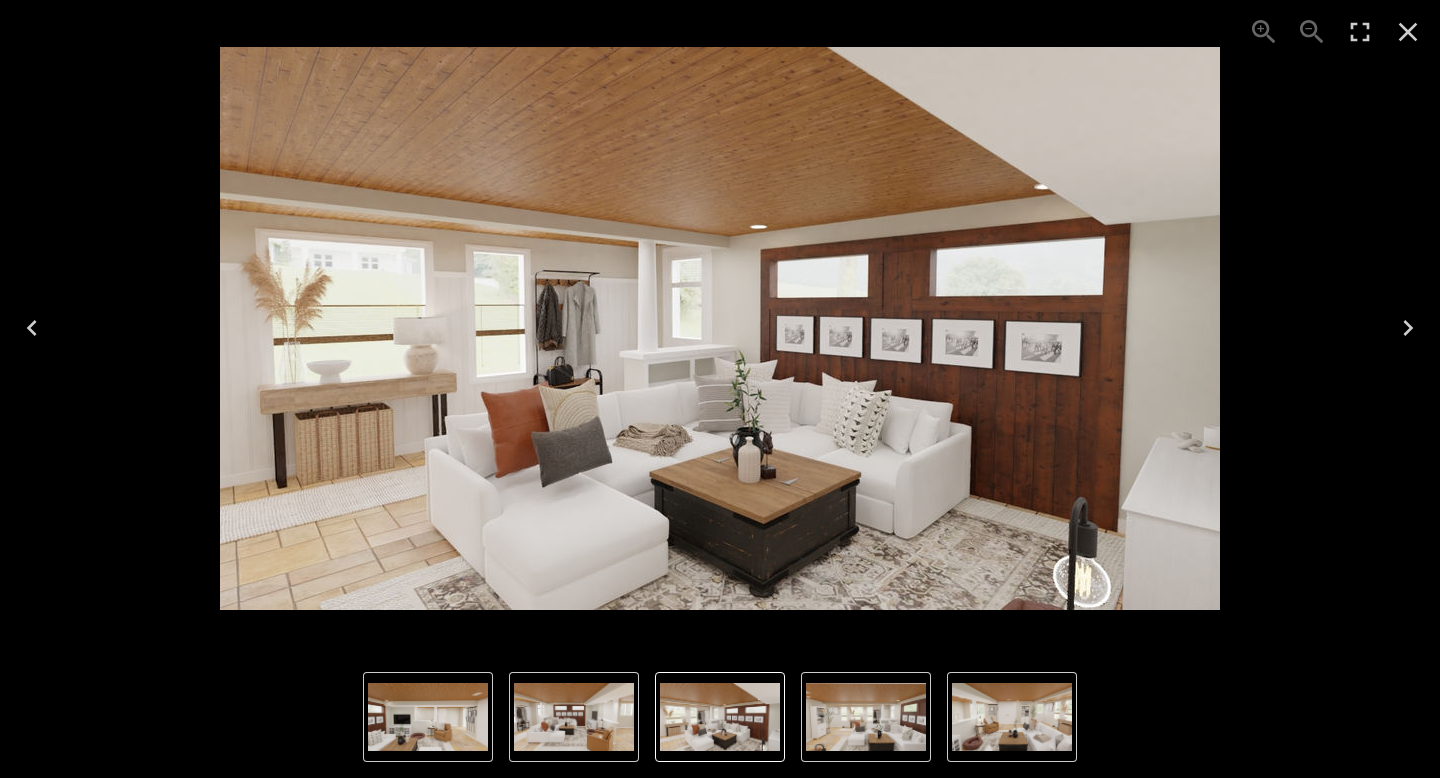 click 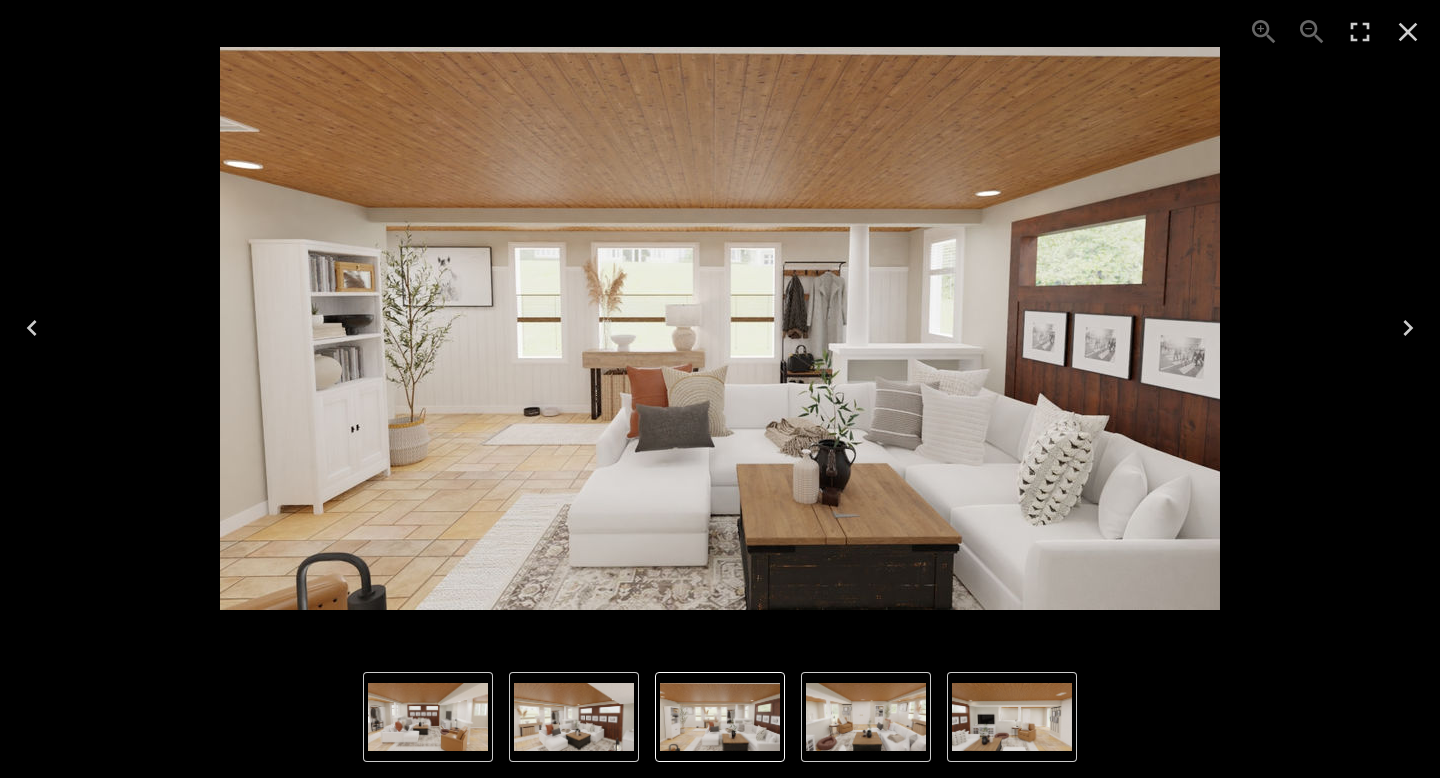 click 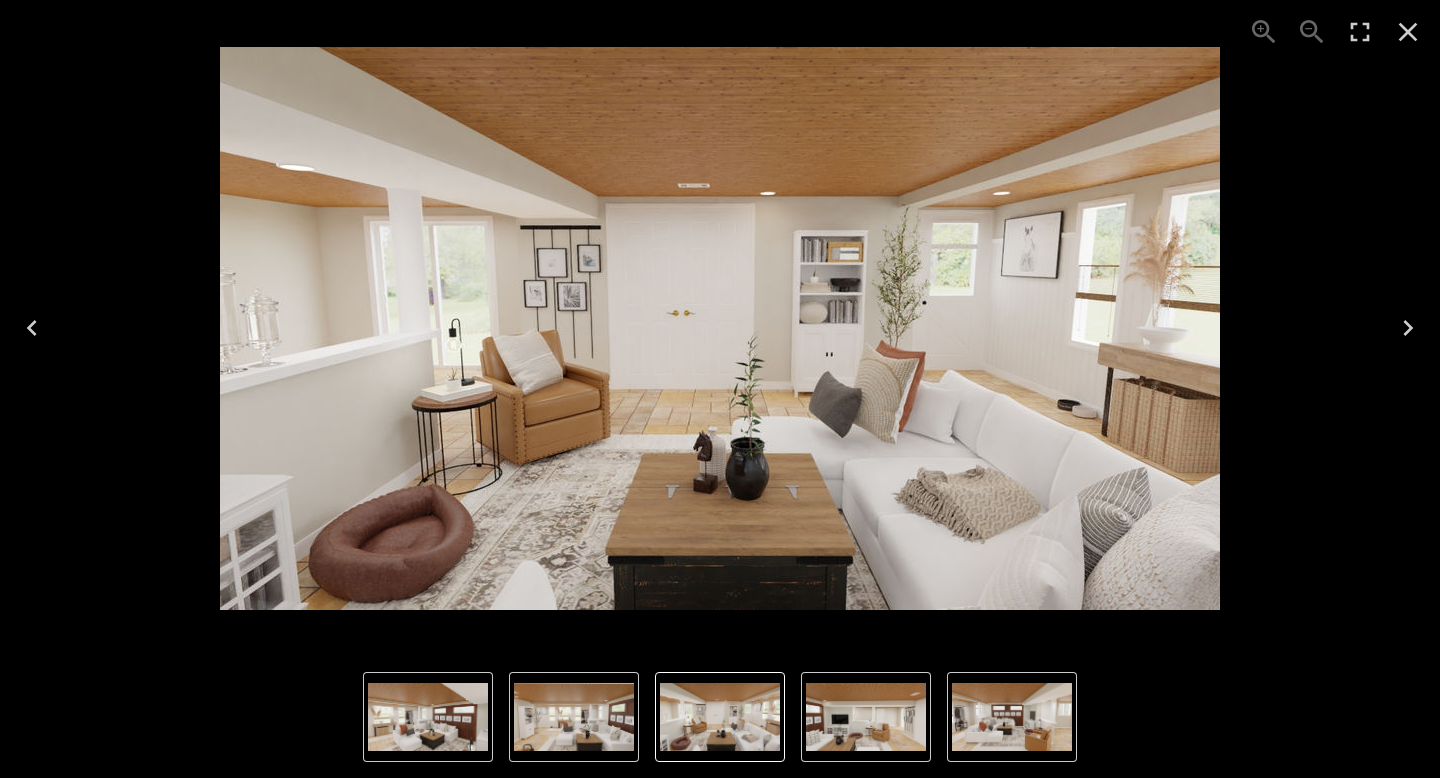 click 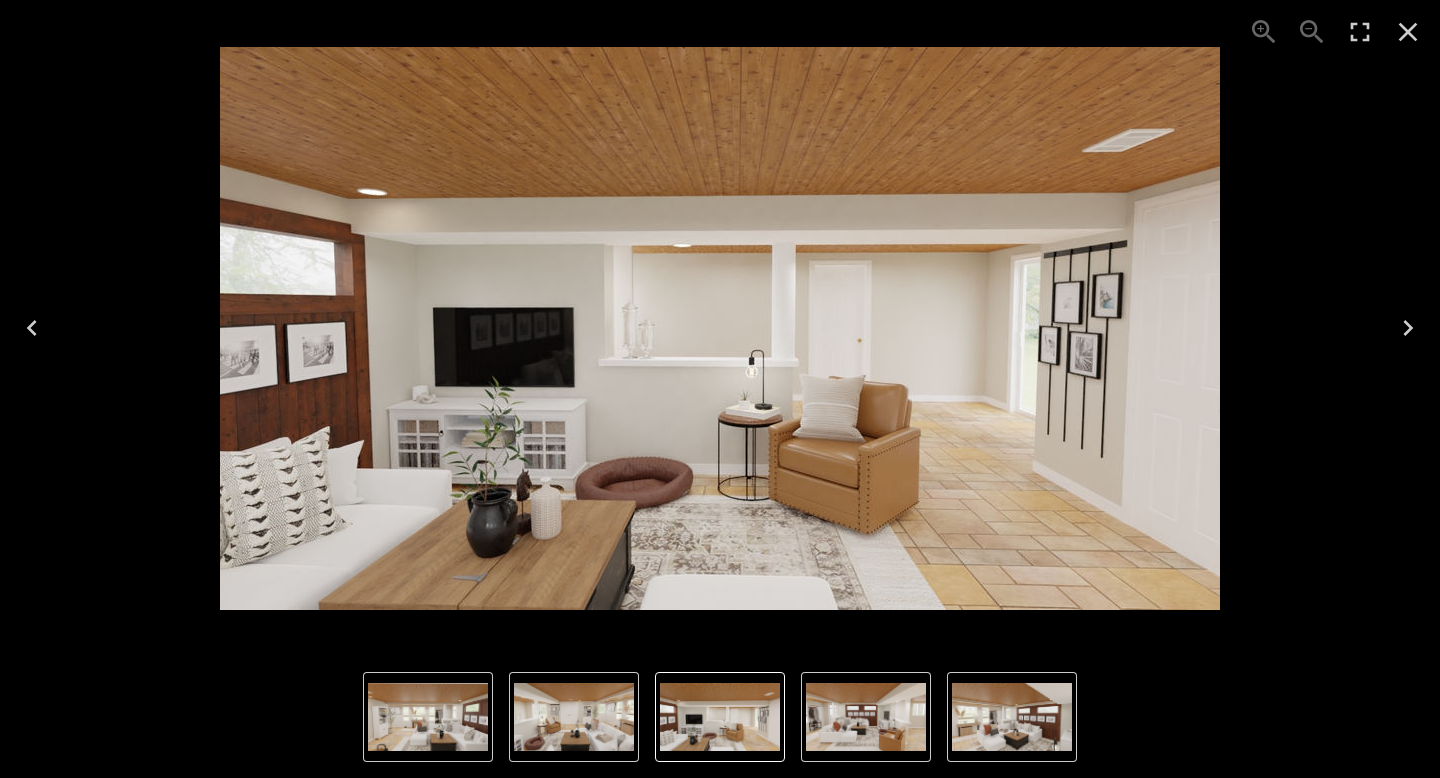 click 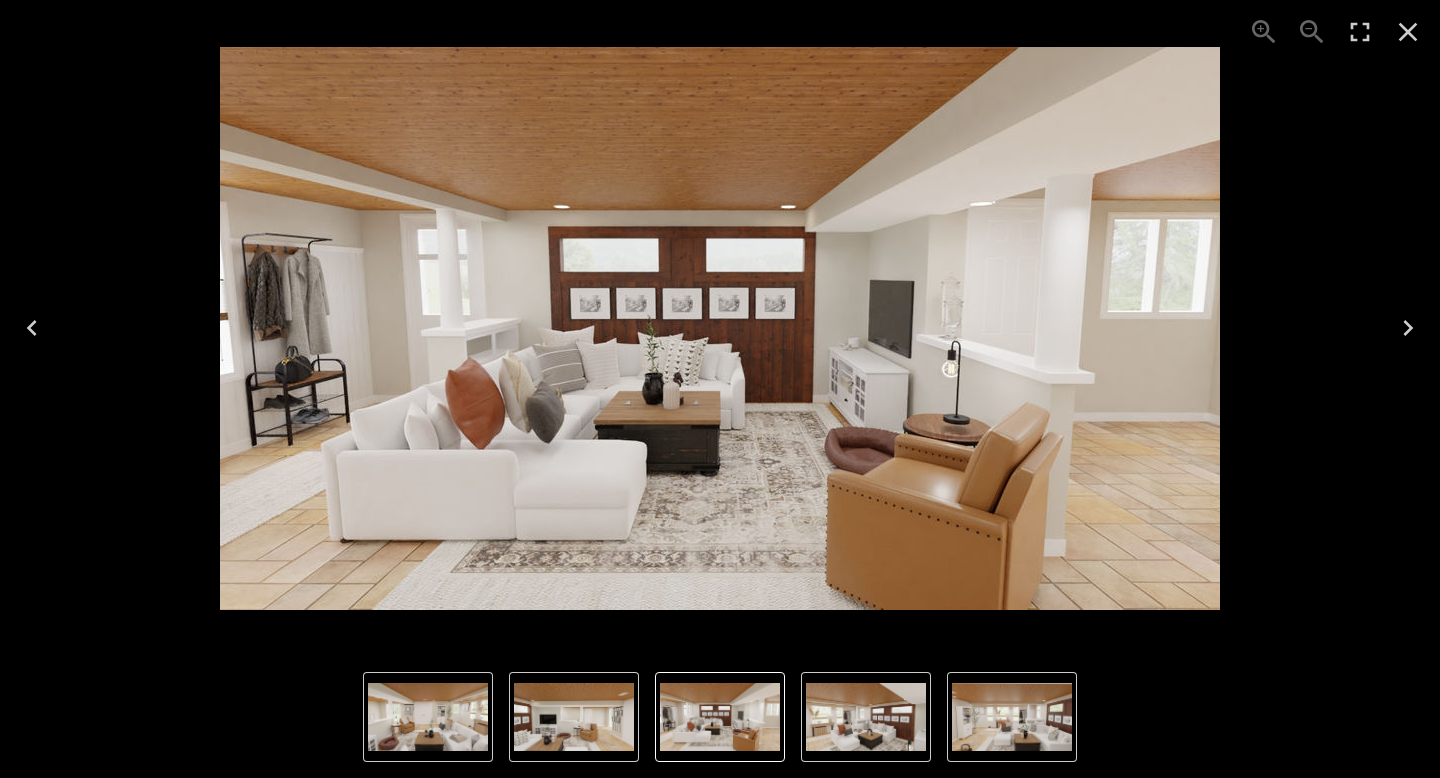 click 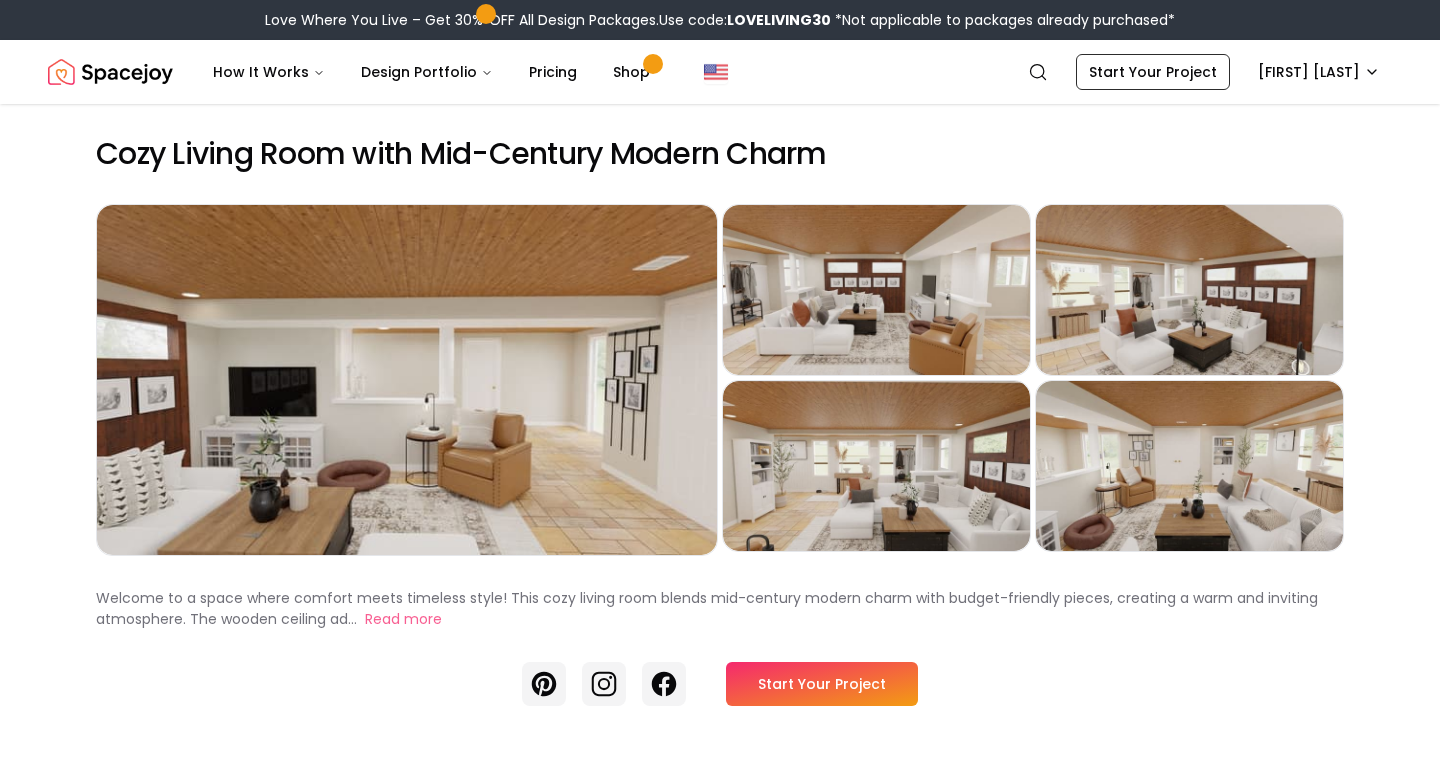click on "Start Your Project" at bounding box center [822, 684] 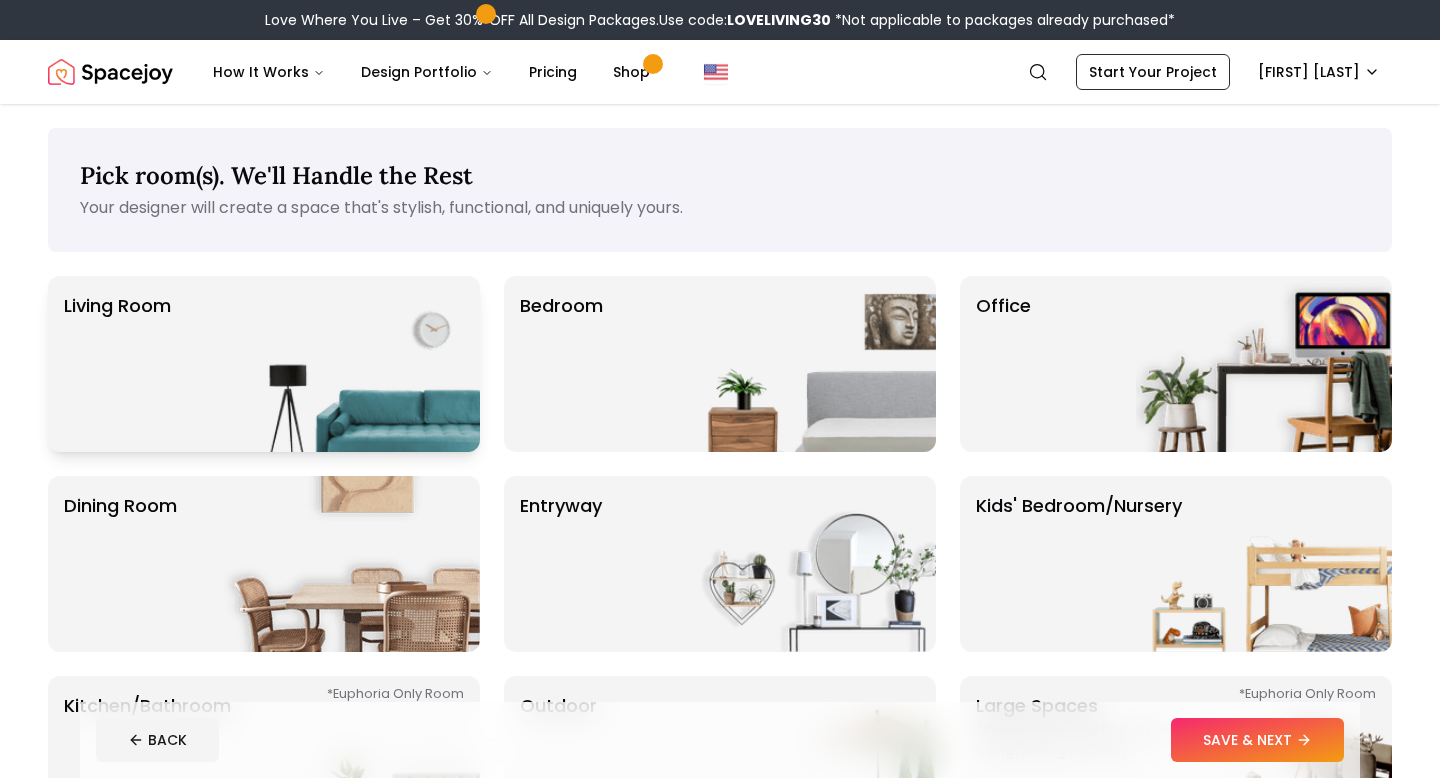 click at bounding box center (352, 364) 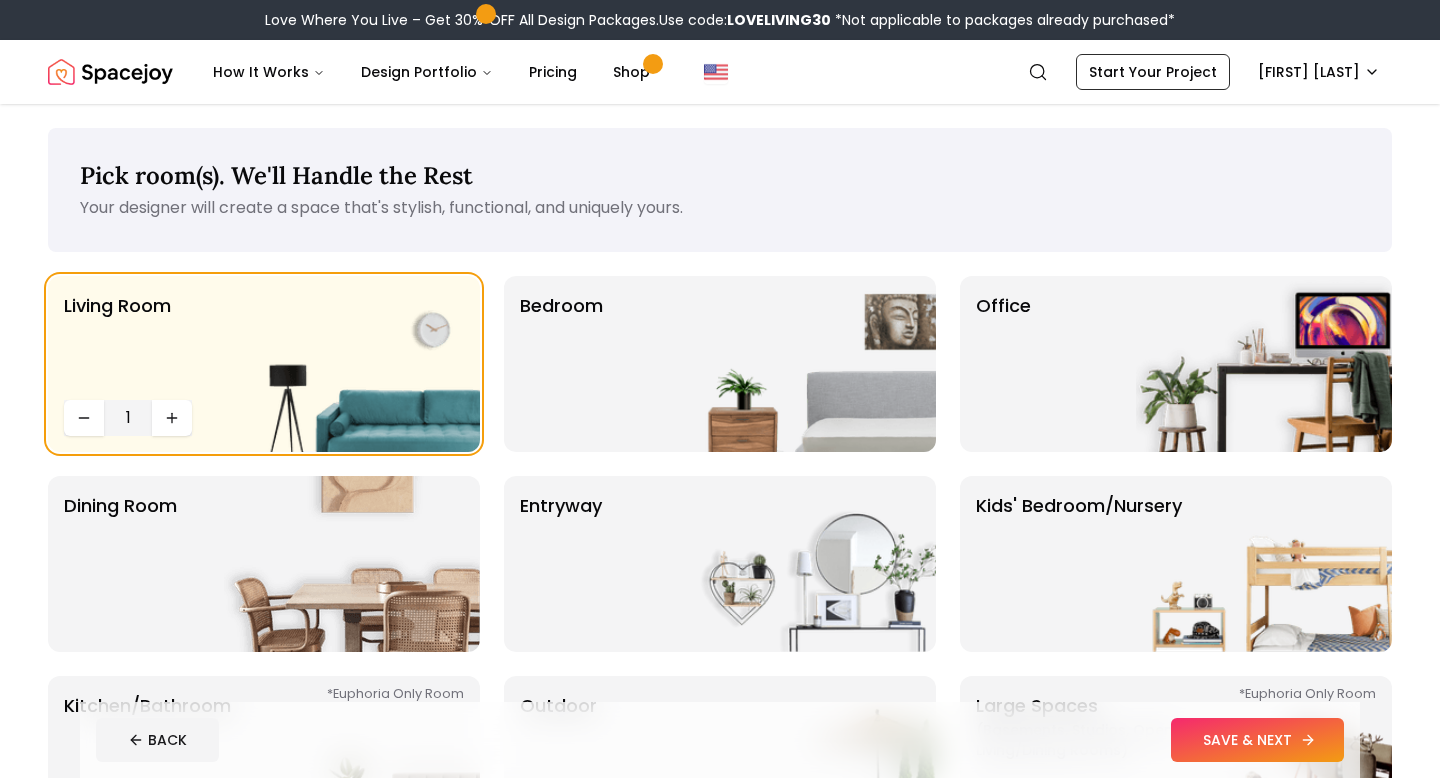 click 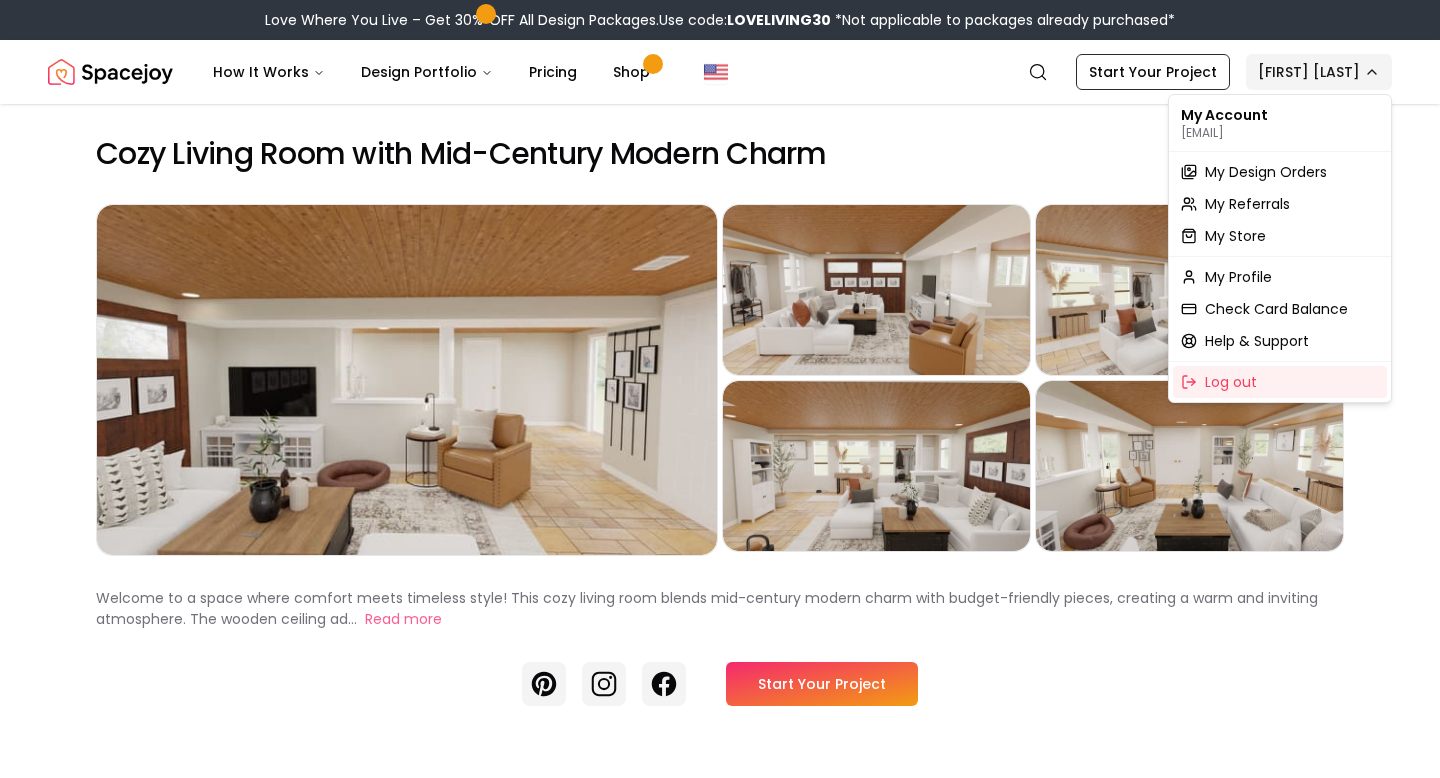 click on "Love Where You Live – Get 30% OFF All Design Packages.  Use code:  LOVELIVING30   *Not applicable to packages already purchased* Spacejoy How It Works   Design Portfolio   Pricing Shop Search Start Your Project   Beth King Cozy Living Room with Mid-Century Modern Charm Preview Preview Preview Preview Preview Welcome to a space where comfort meets timeless style! This cozy living room blends mid-century modern charm with budget-friendly pieces, creating a warm and inviting atmosphere. The wooden ceiling ad... Read more Pinterest Instagram Facebook Start Your Project   Shop the look Temple Street Frame Rail Bronze $103.50 Kamran Hazel Rug-8'x10' $459.00 Thin Gallery Matted Photo Frame Black $21.00 Faux Olive Tree $199.00 6Cup Dog Bowl With Resist Pattern - Matte Black - Boots & Barkley $9.99 Dog Bowl With Resist Pattern - Matte White - 6cup - Boots & Barkley $9.99 Gia Handmade Flatweave Jute Sisal Off White Area Rug-2'6"x10' $78.99 Round Palm Leaf Decorative Baskets White $20.00 $49.50 Grid Bottle Vase $49.99" at bounding box center (720, 5832) 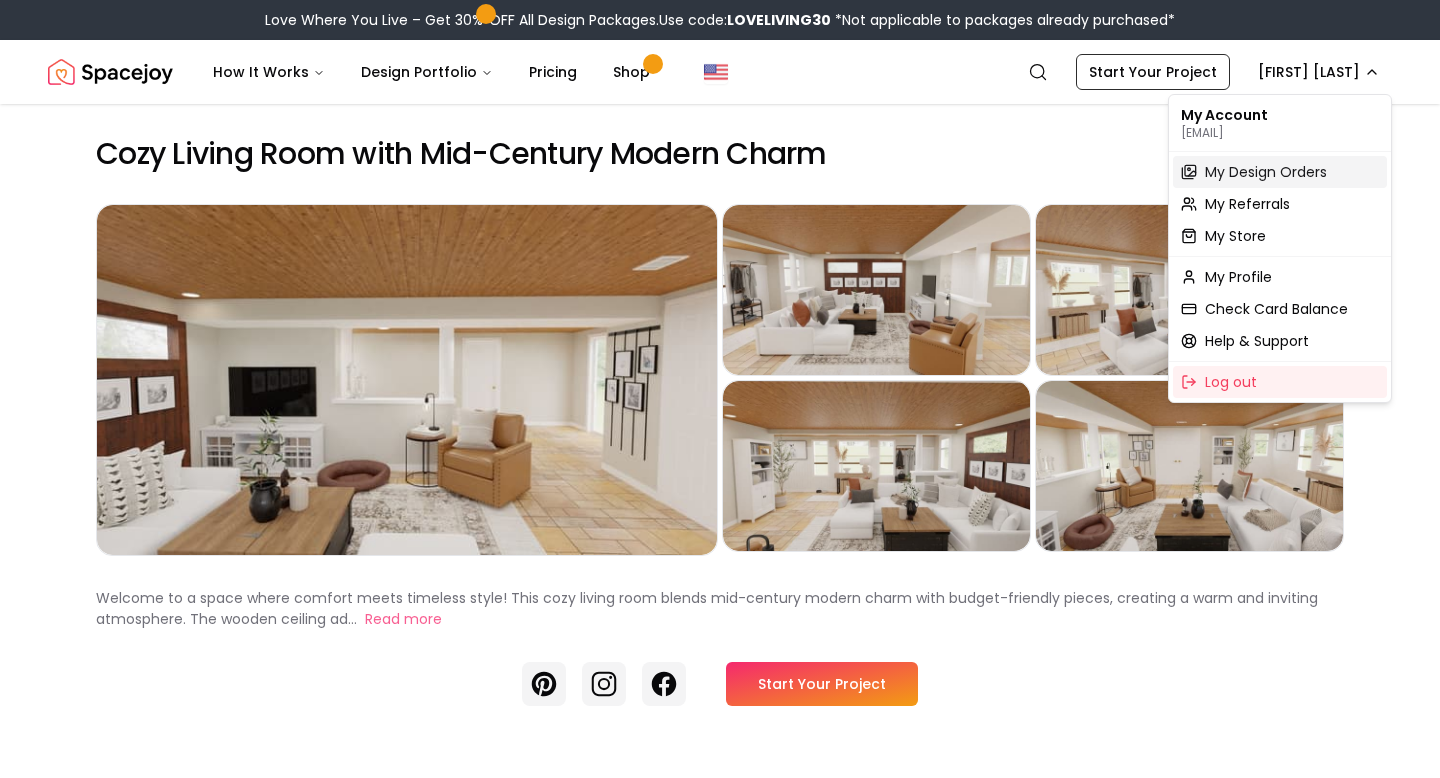 click on "My Design Orders" at bounding box center (1266, 172) 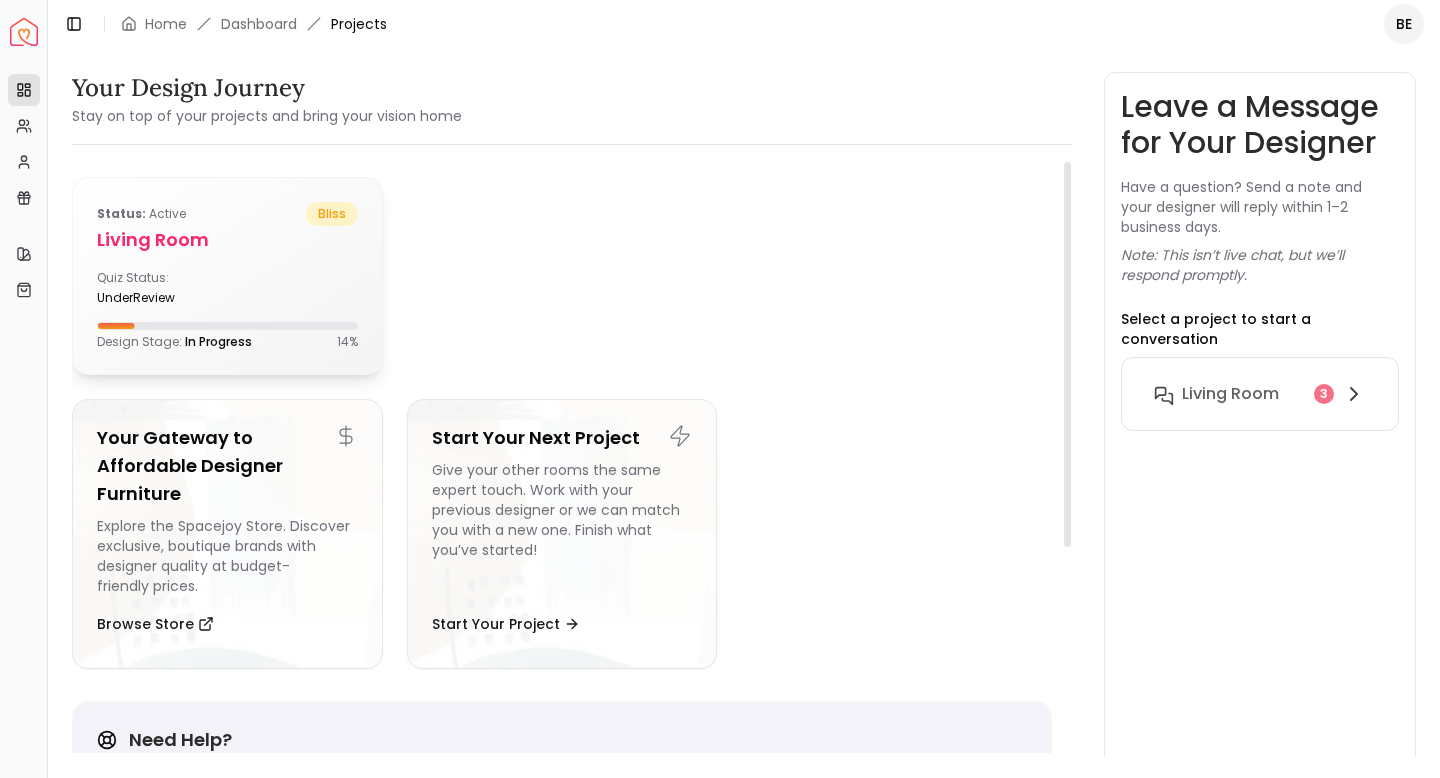 click on "Status:   active bliss Living Room Quiz Status: underReview Design Stage:   In Progress 14 %" at bounding box center [227, 276] 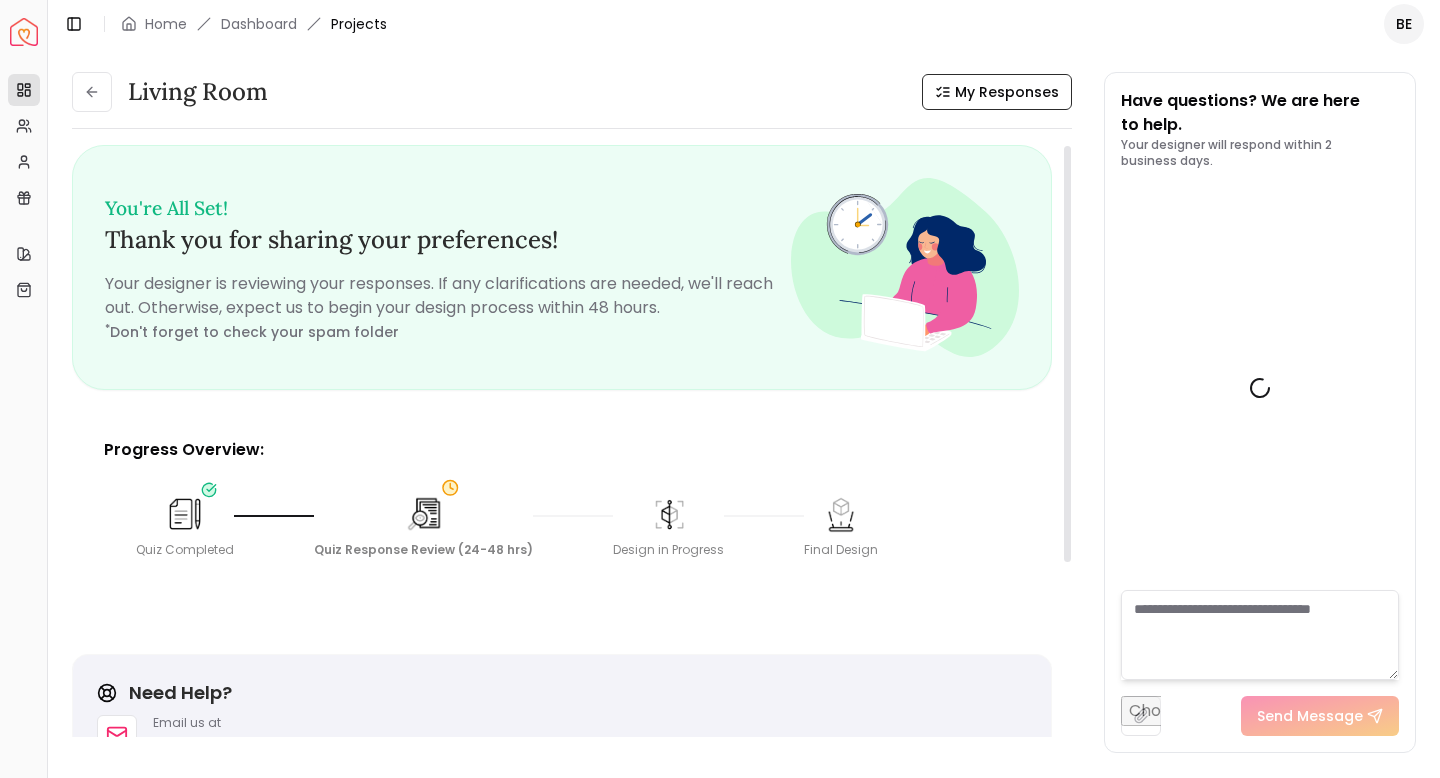 scroll, scrollTop: 1875, scrollLeft: 0, axis: vertical 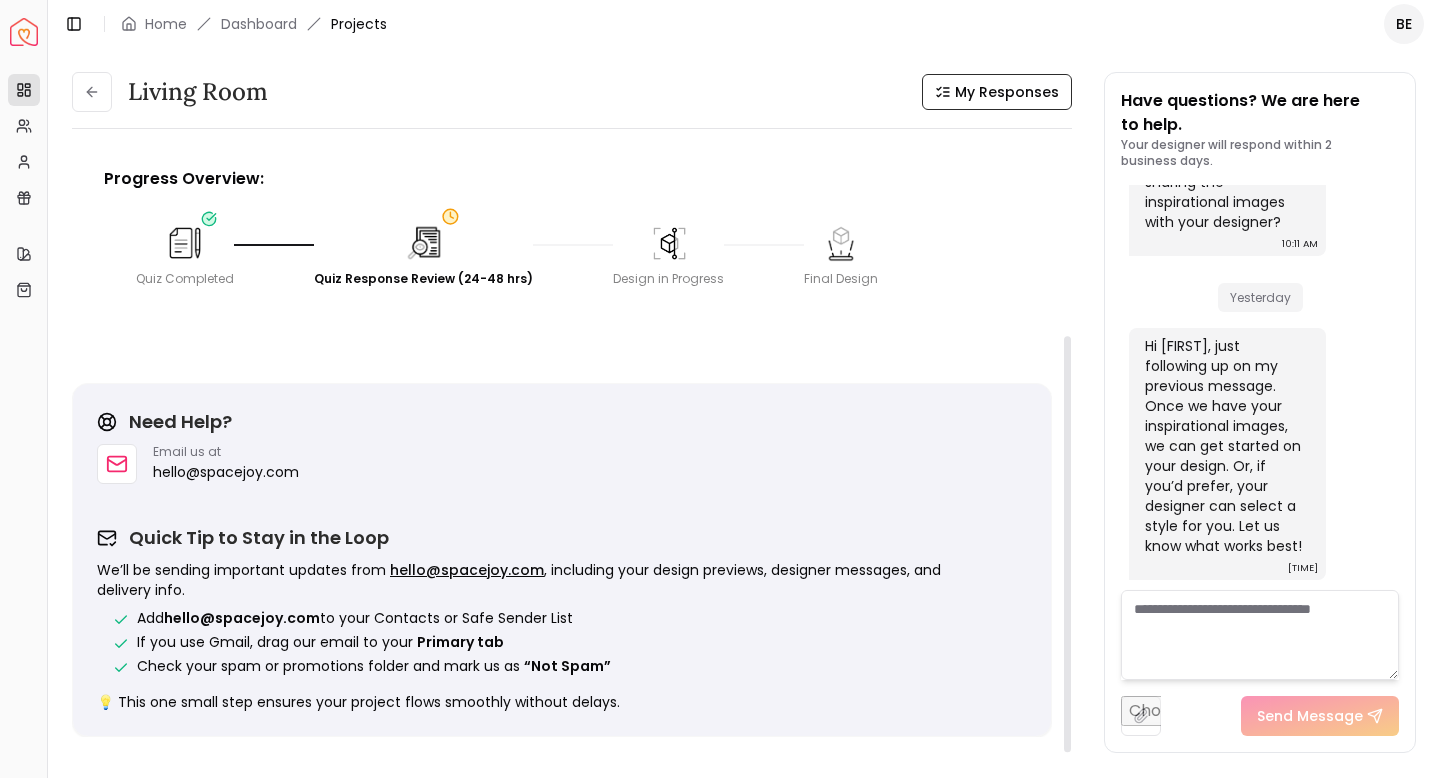 click at bounding box center (669, 243) 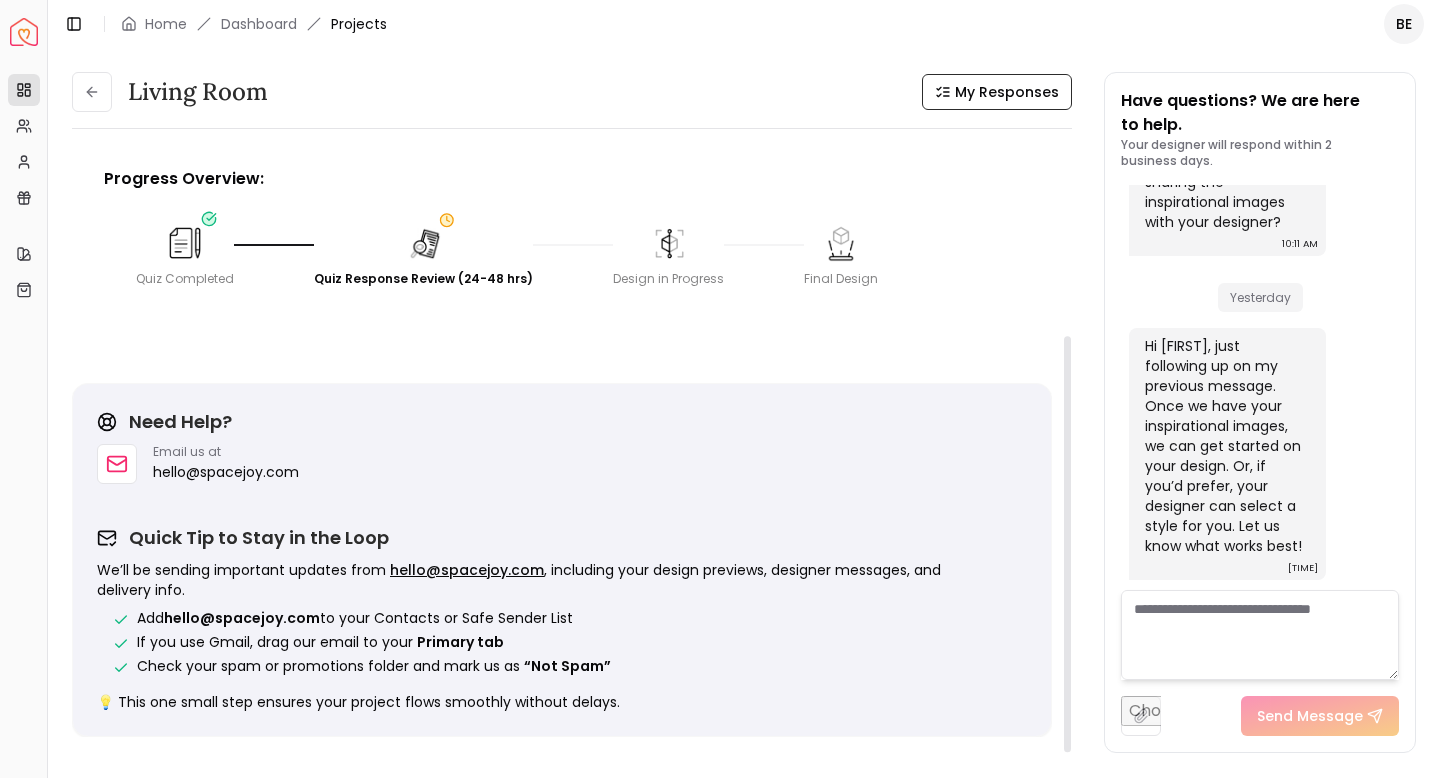 click at bounding box center (424, 243) 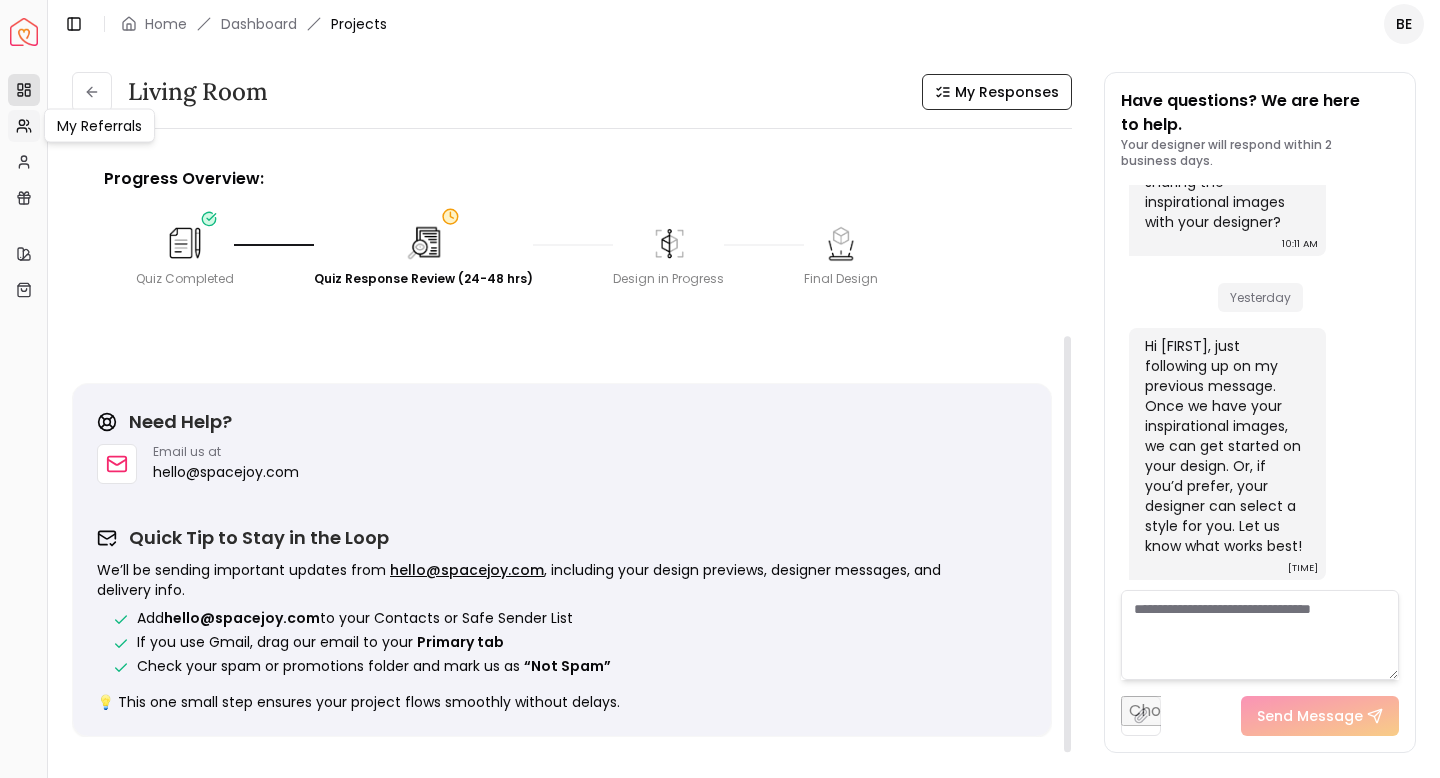 click 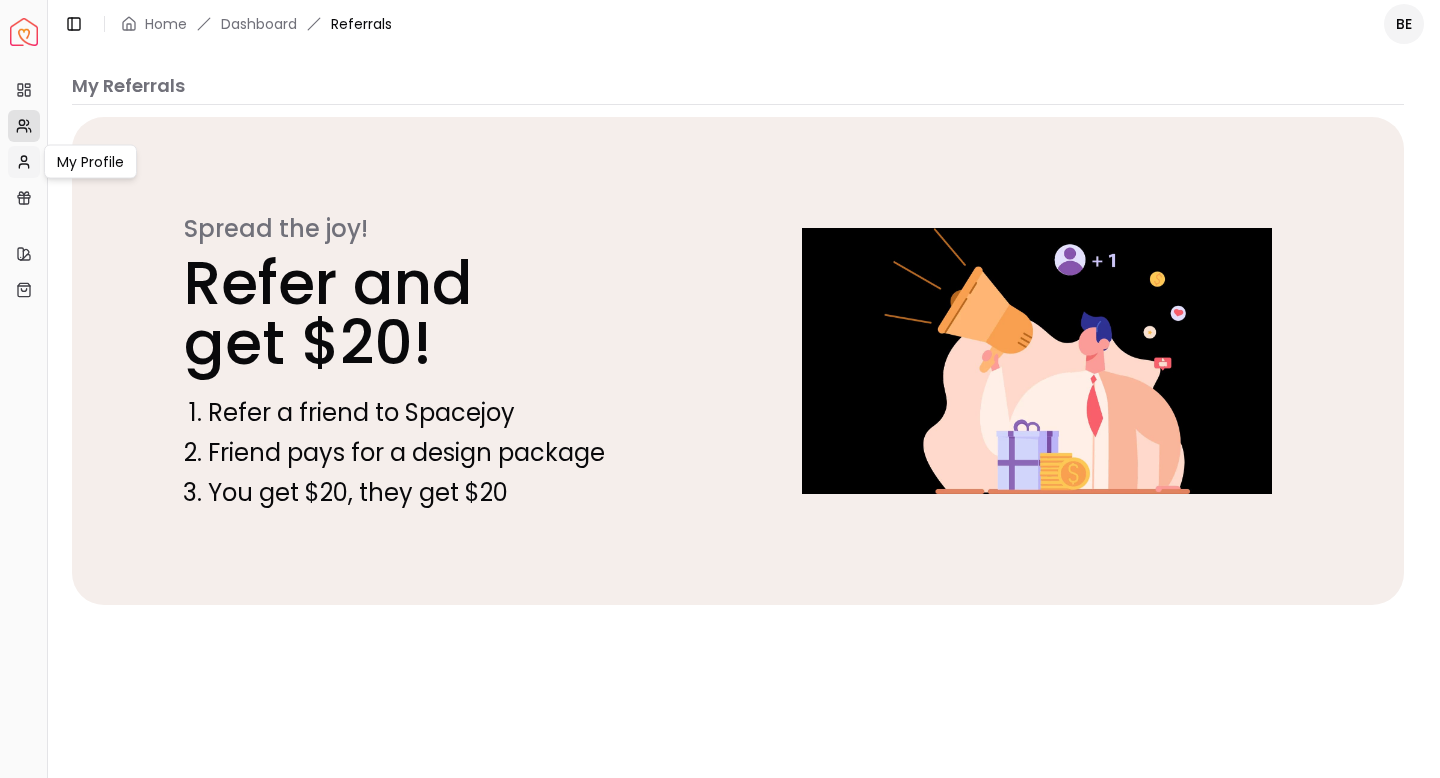click 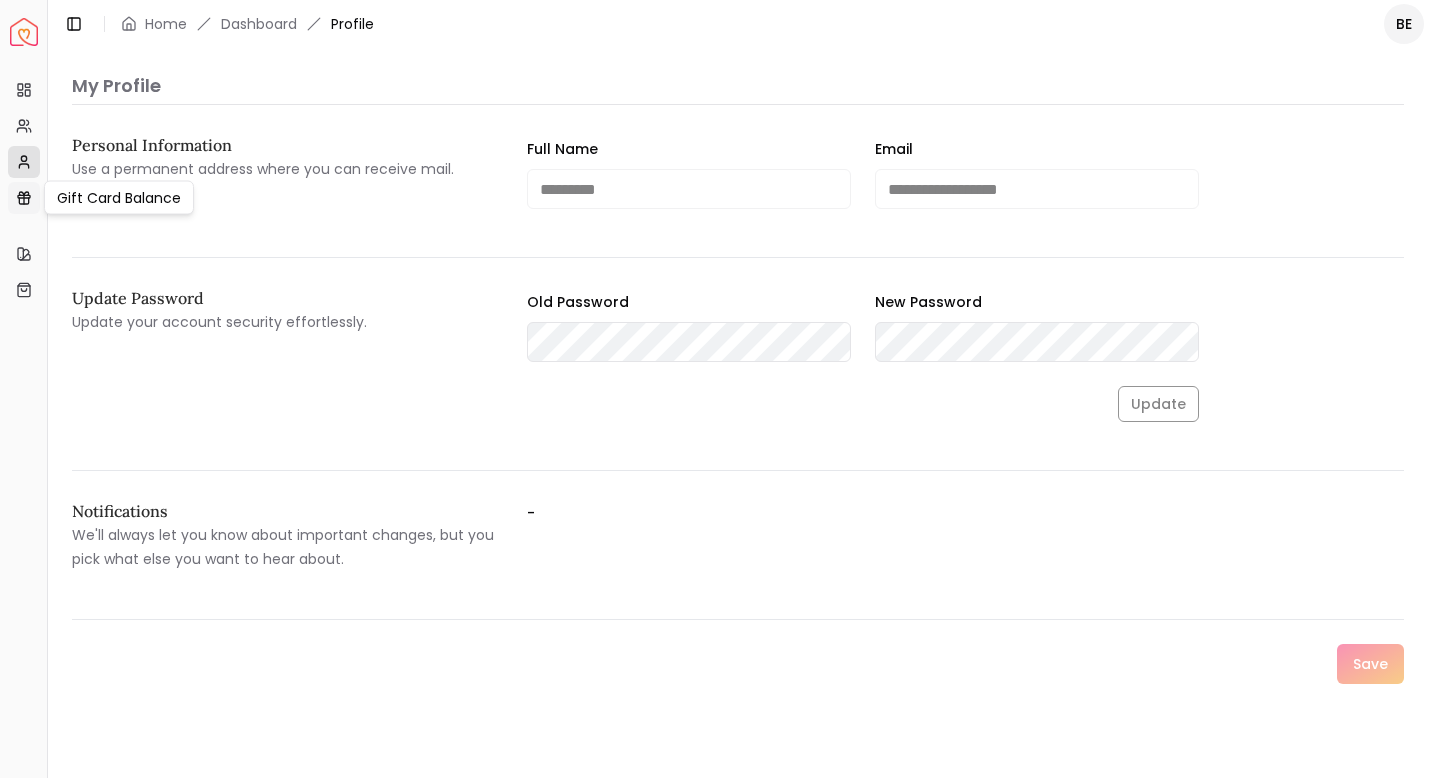 click 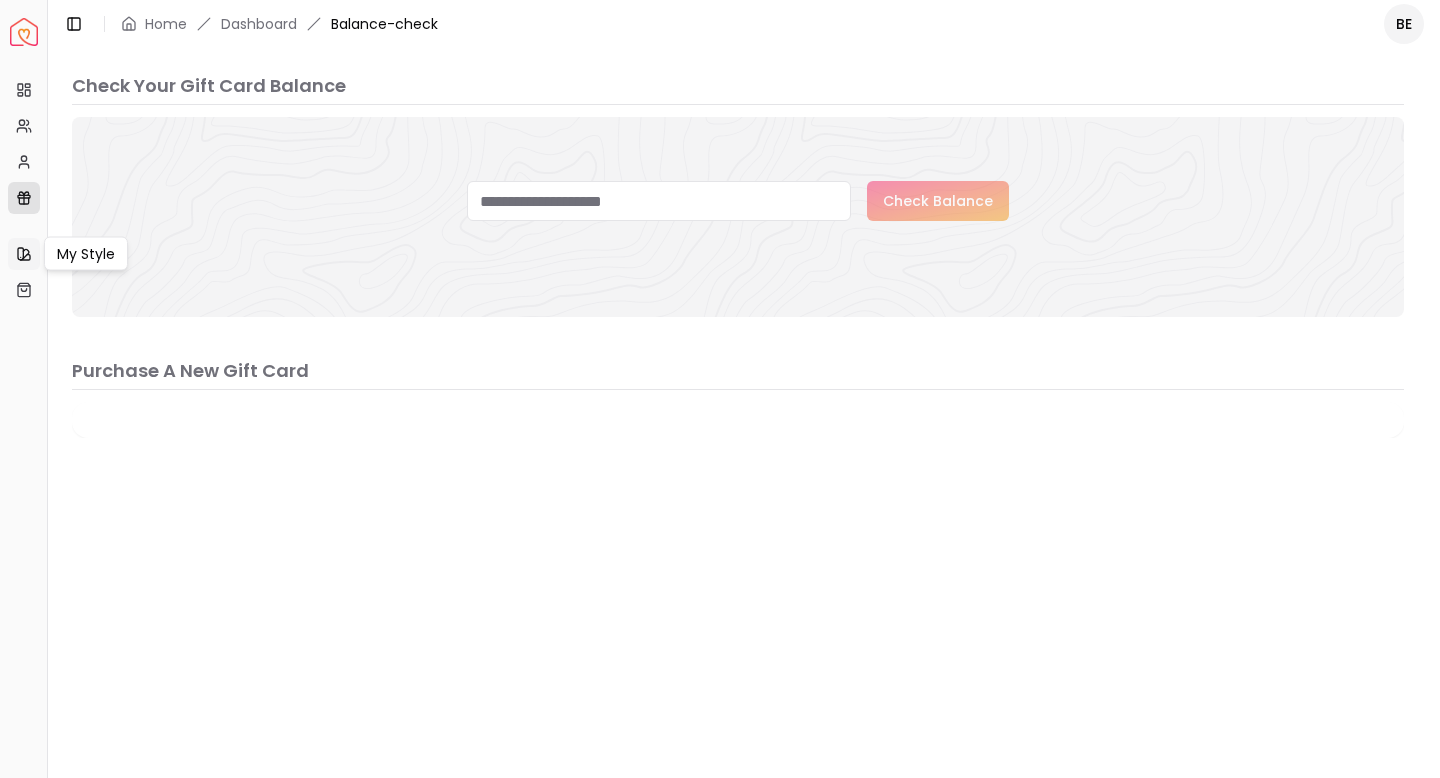 click 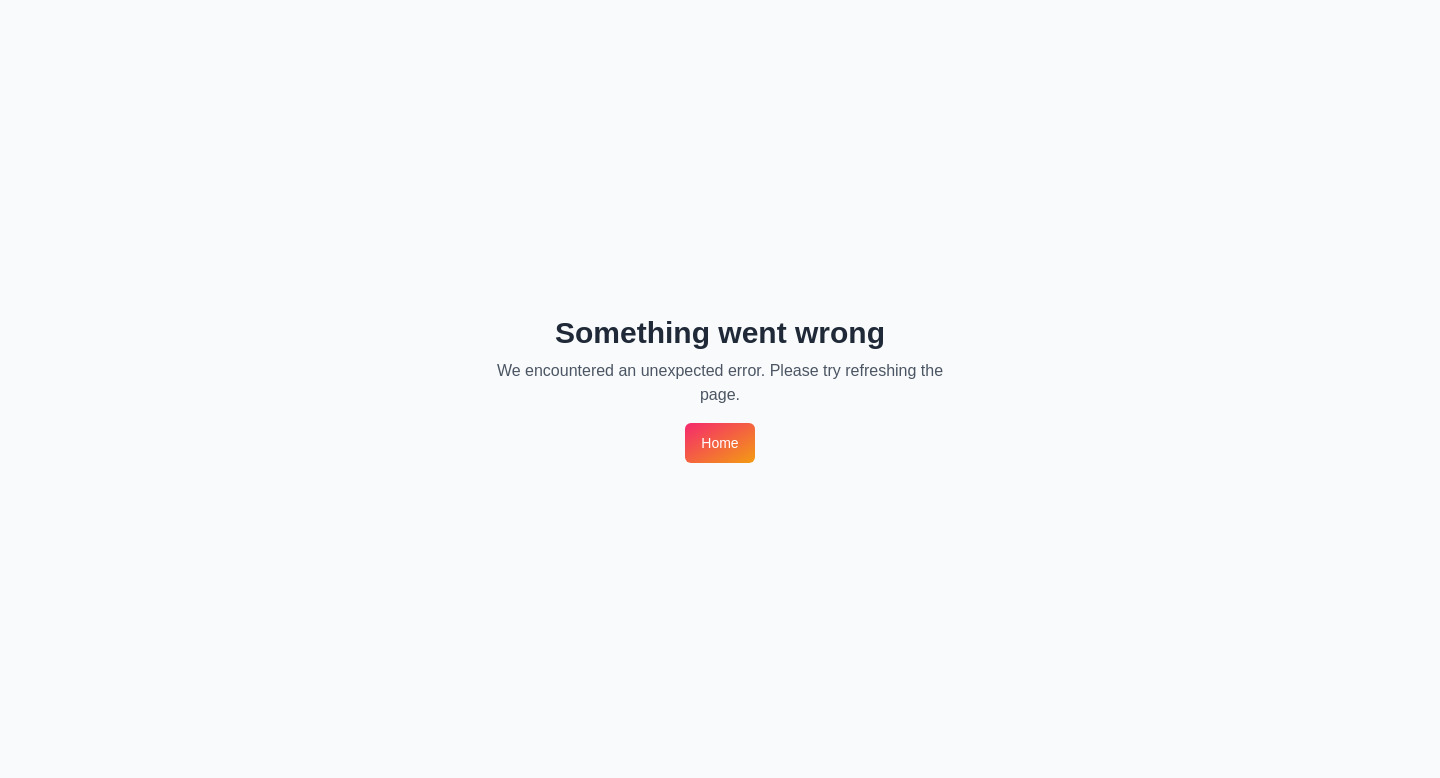click on "Home" at bounding box center [719, 443] 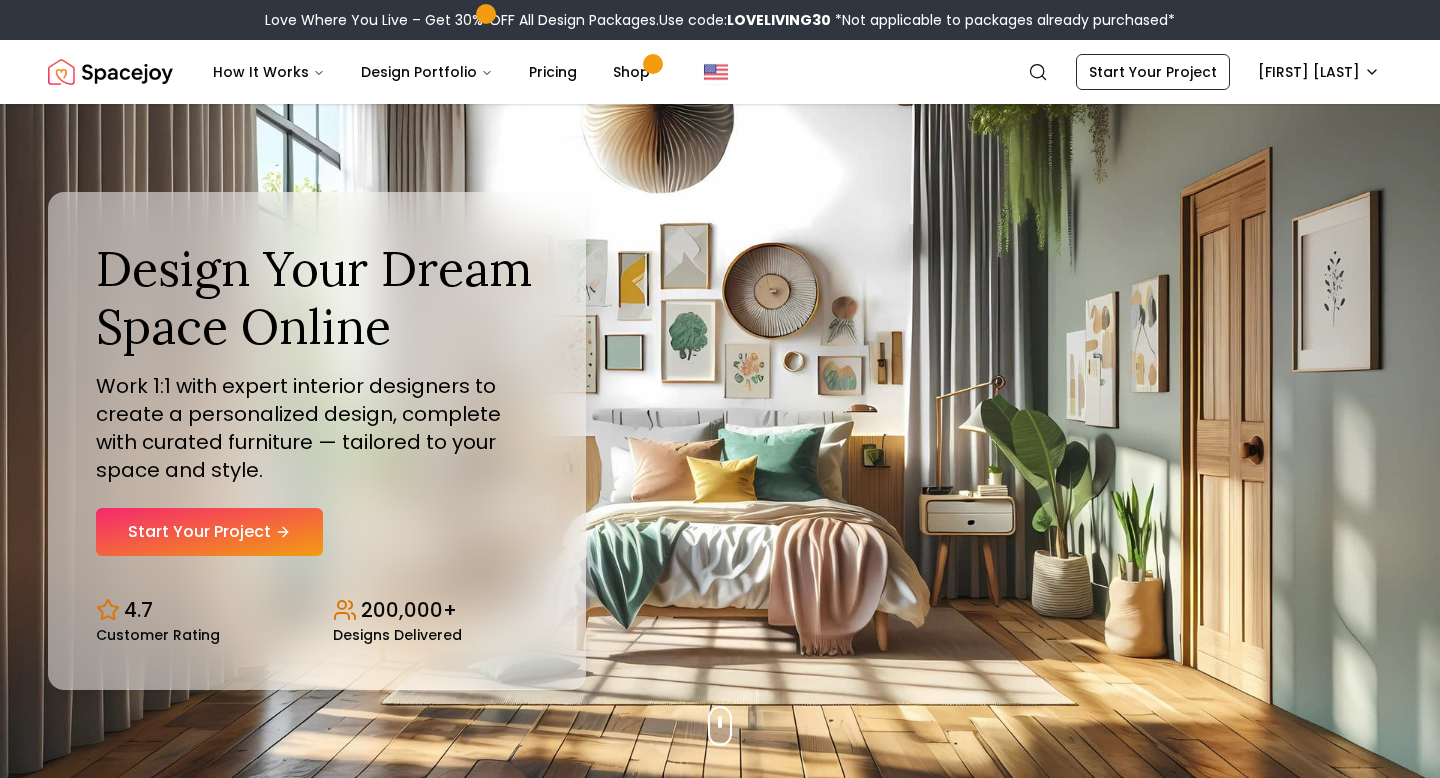 scroll, scrollTop: 0, scrollLeft: 0, axis: both 